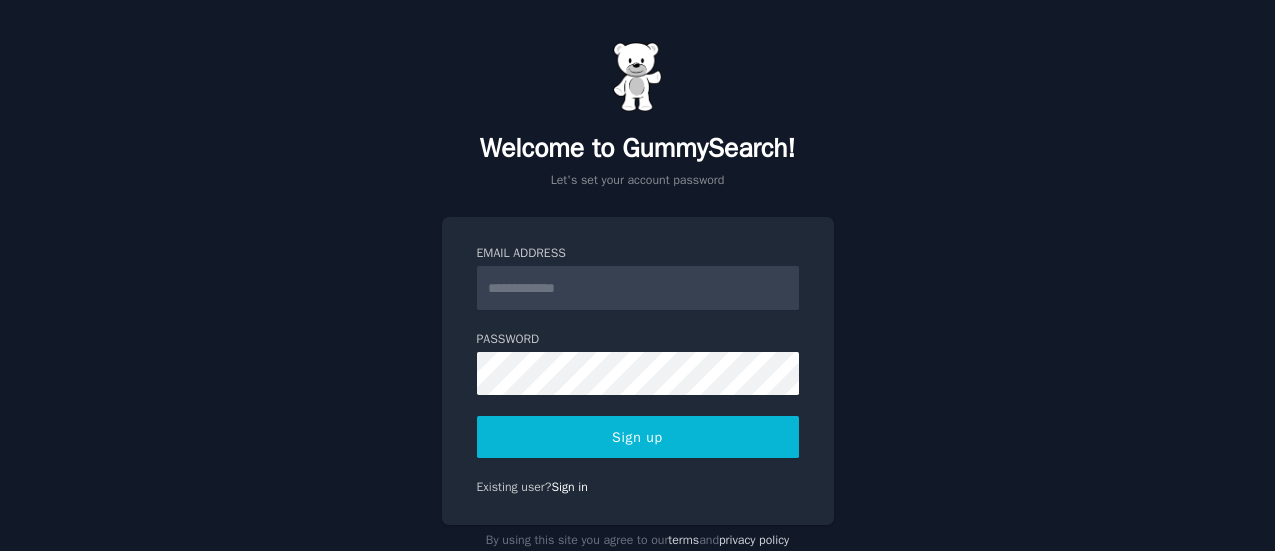 scroll, scrollTop: 0, scrollLeft: 0, axis: both 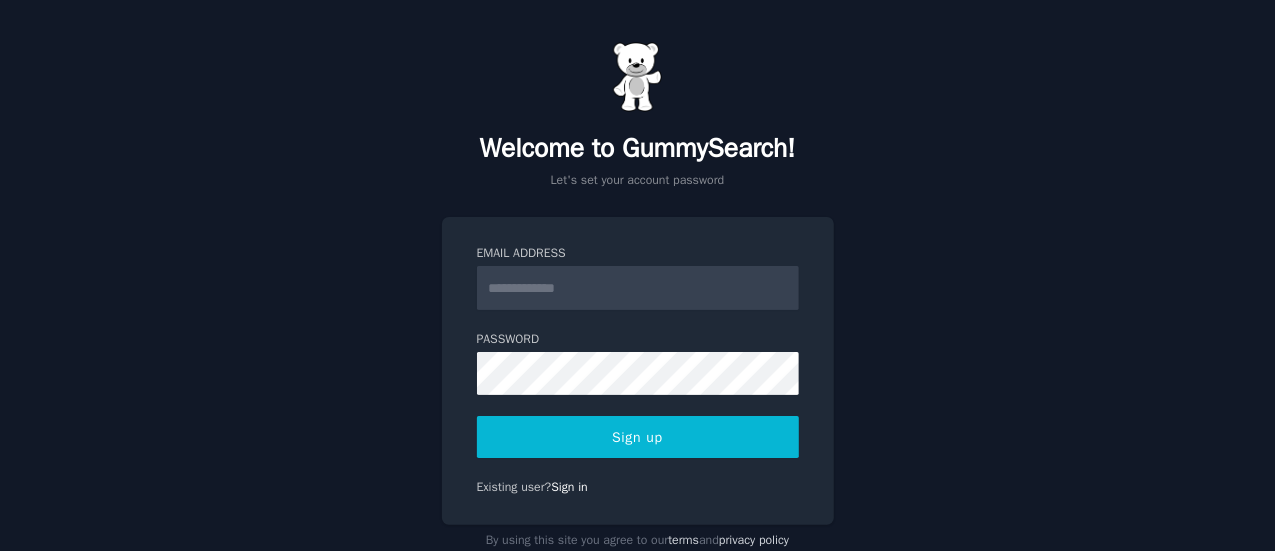 click on "Email Address" at bounding box center [638, 288] 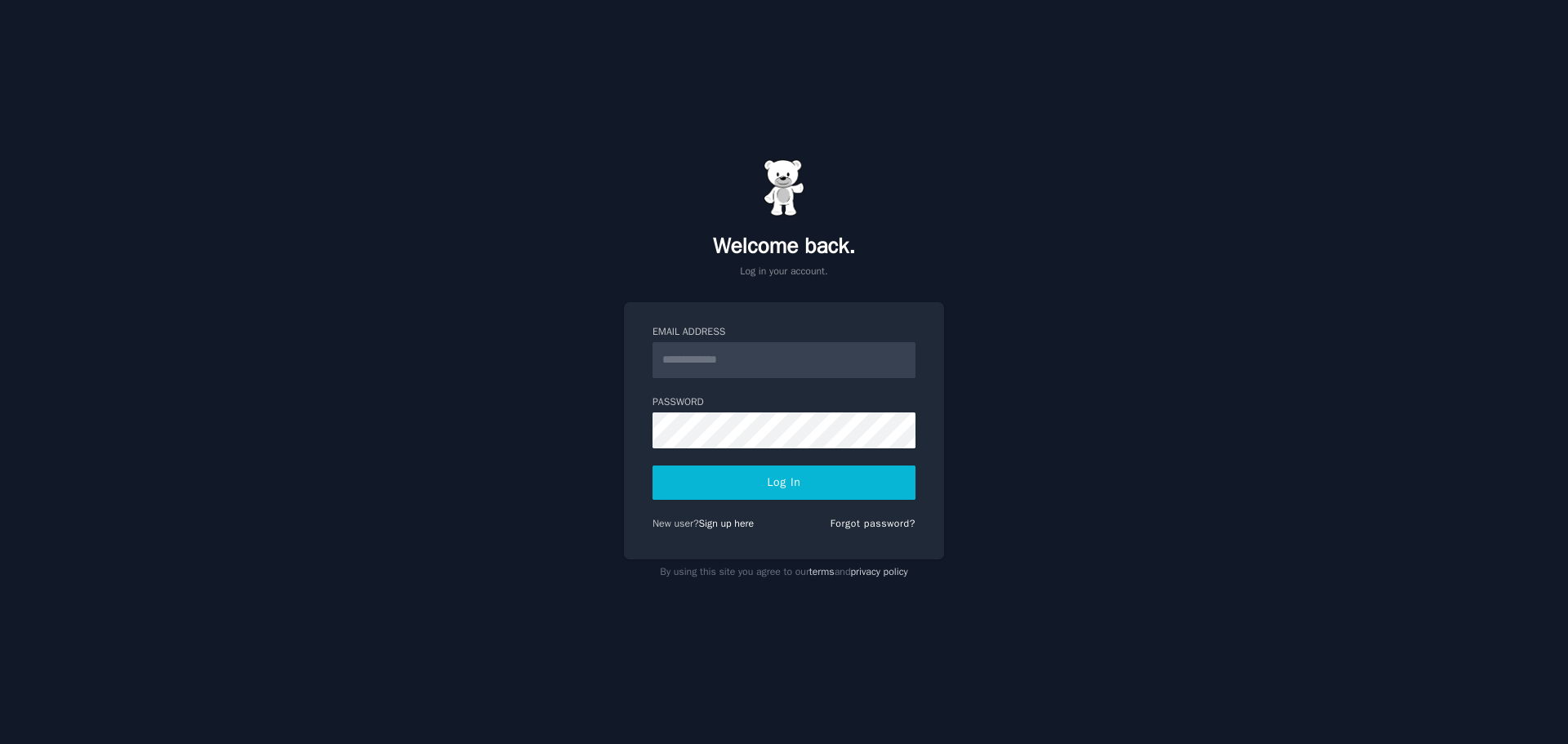 scroll, scrollTop: 0, scrollLeft: 0, axis: both 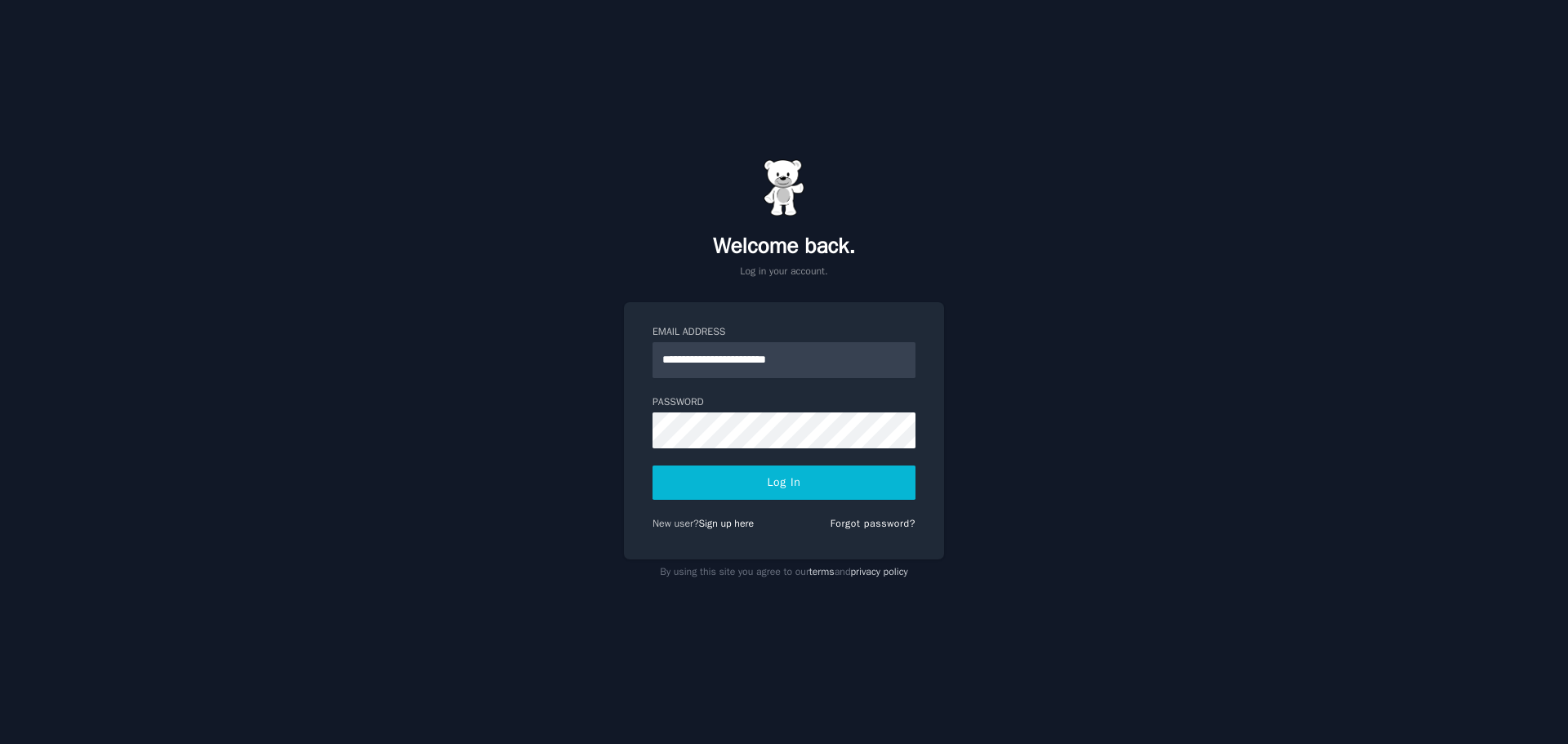 click on "Log In" at bounding box center (784, 483) 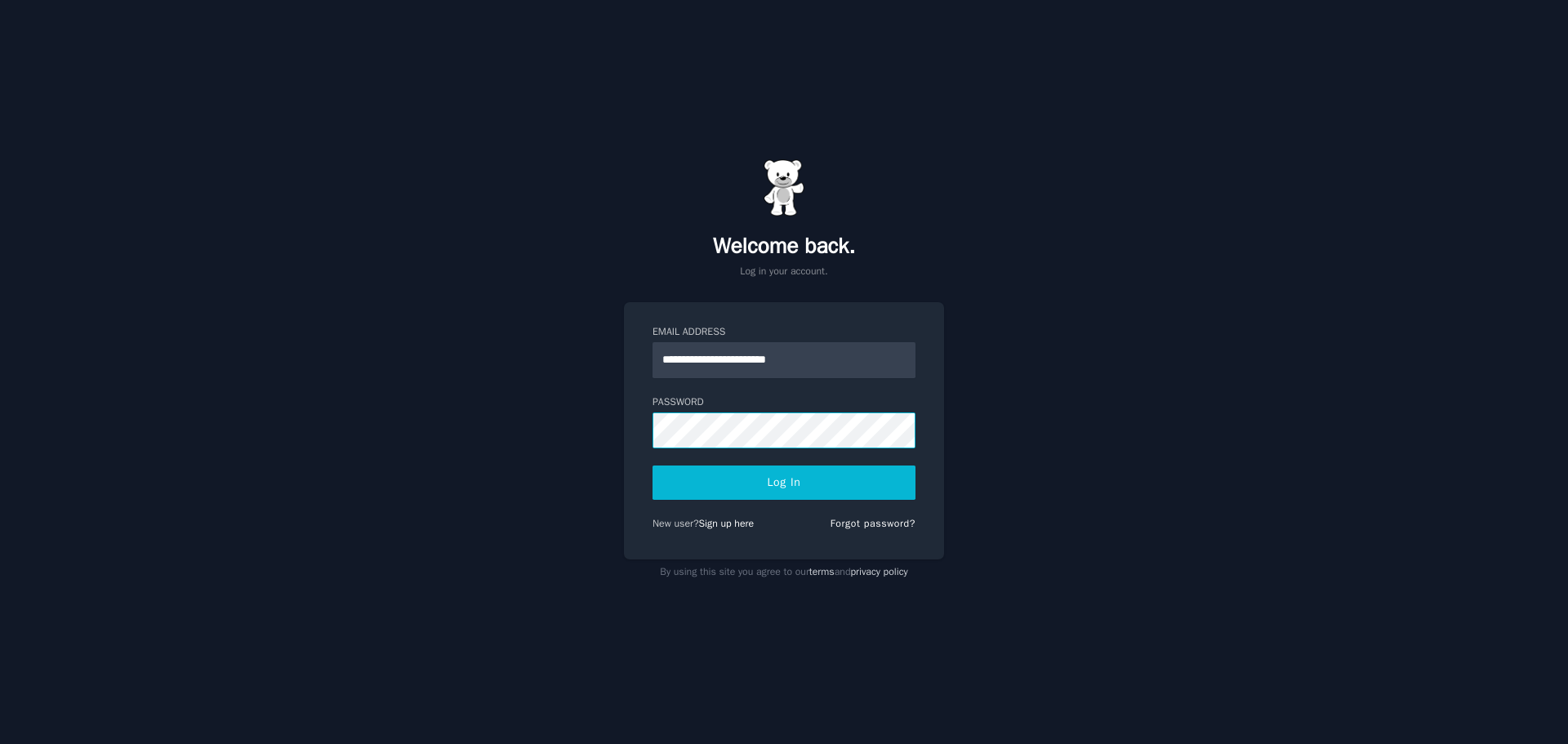 click on "Log In" at bounding box center [784, 483] 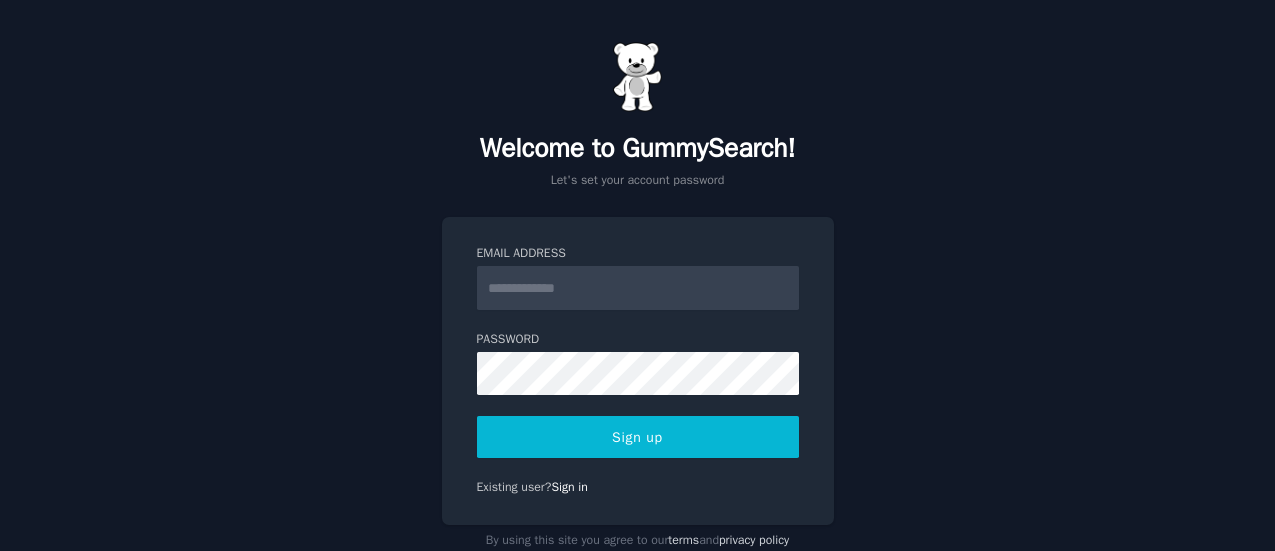 scroll, scrollTop: 0, scrollLeft: 0, axis: both 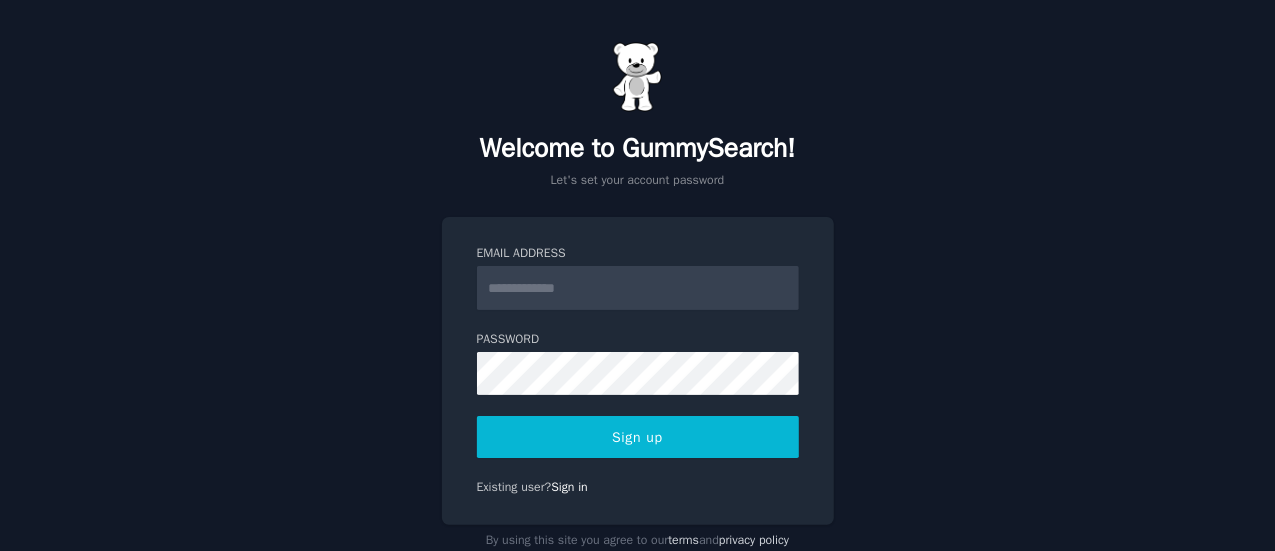 click on "Email Address" at bounding box center (638, 288) 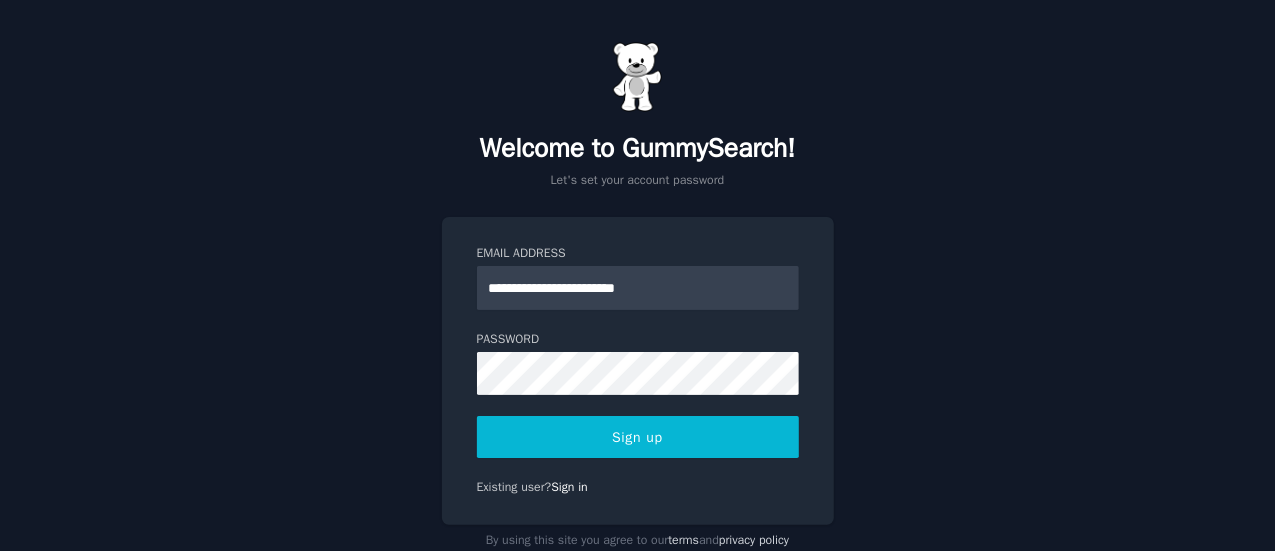 click on "Sign up" at bounding box center [638, 437] 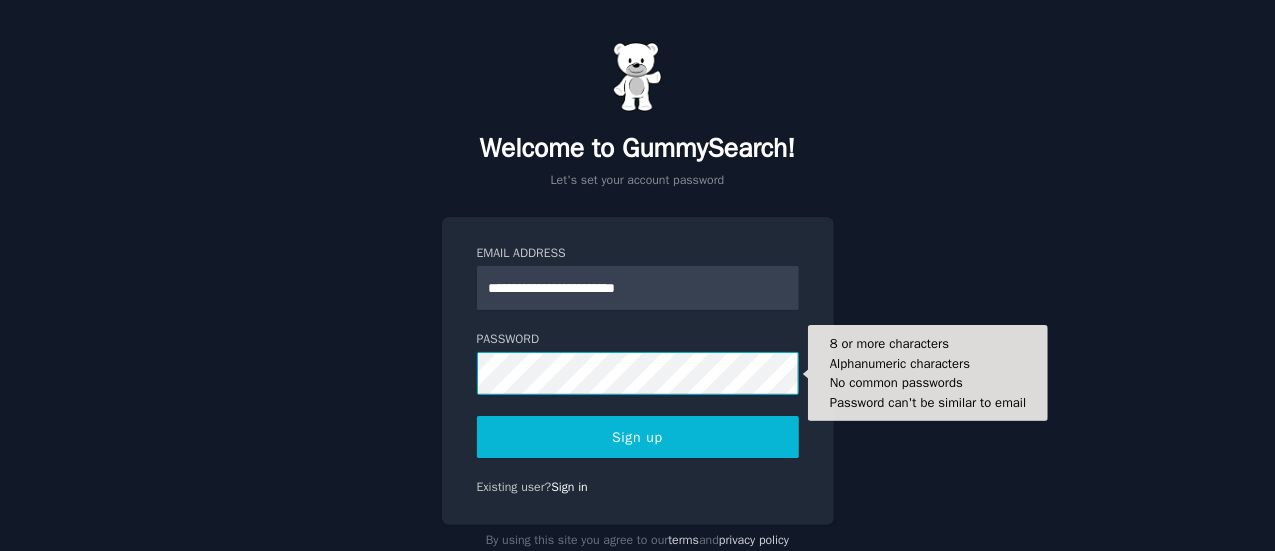 click on "Sign up" at bounding box center [638, 437] 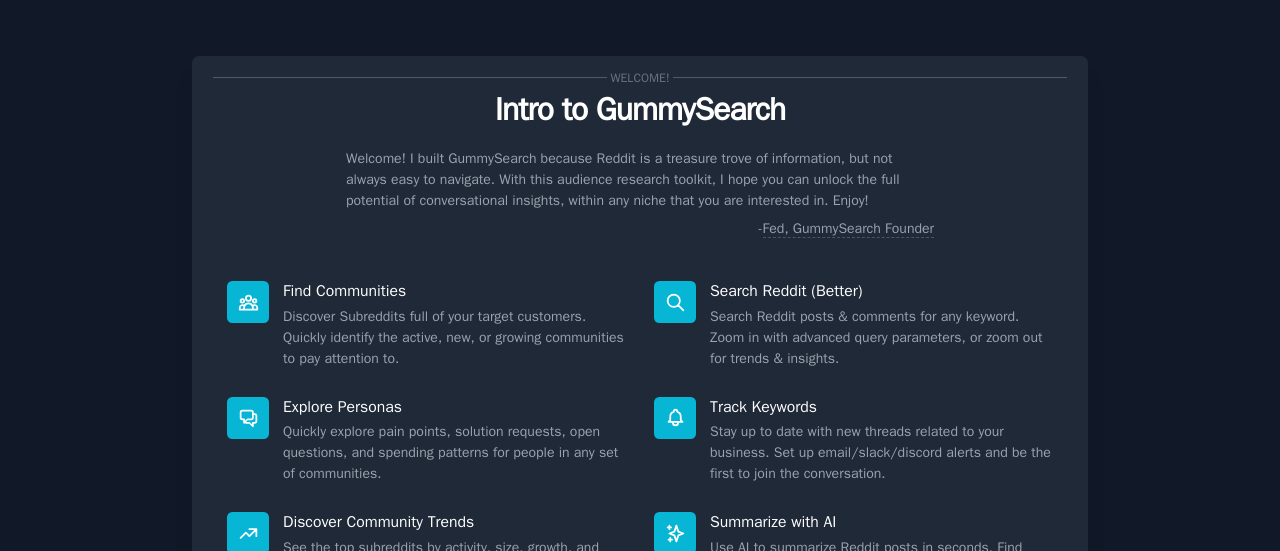 scroll, scrollTop: 0, scrollLeft: 0, axis: both 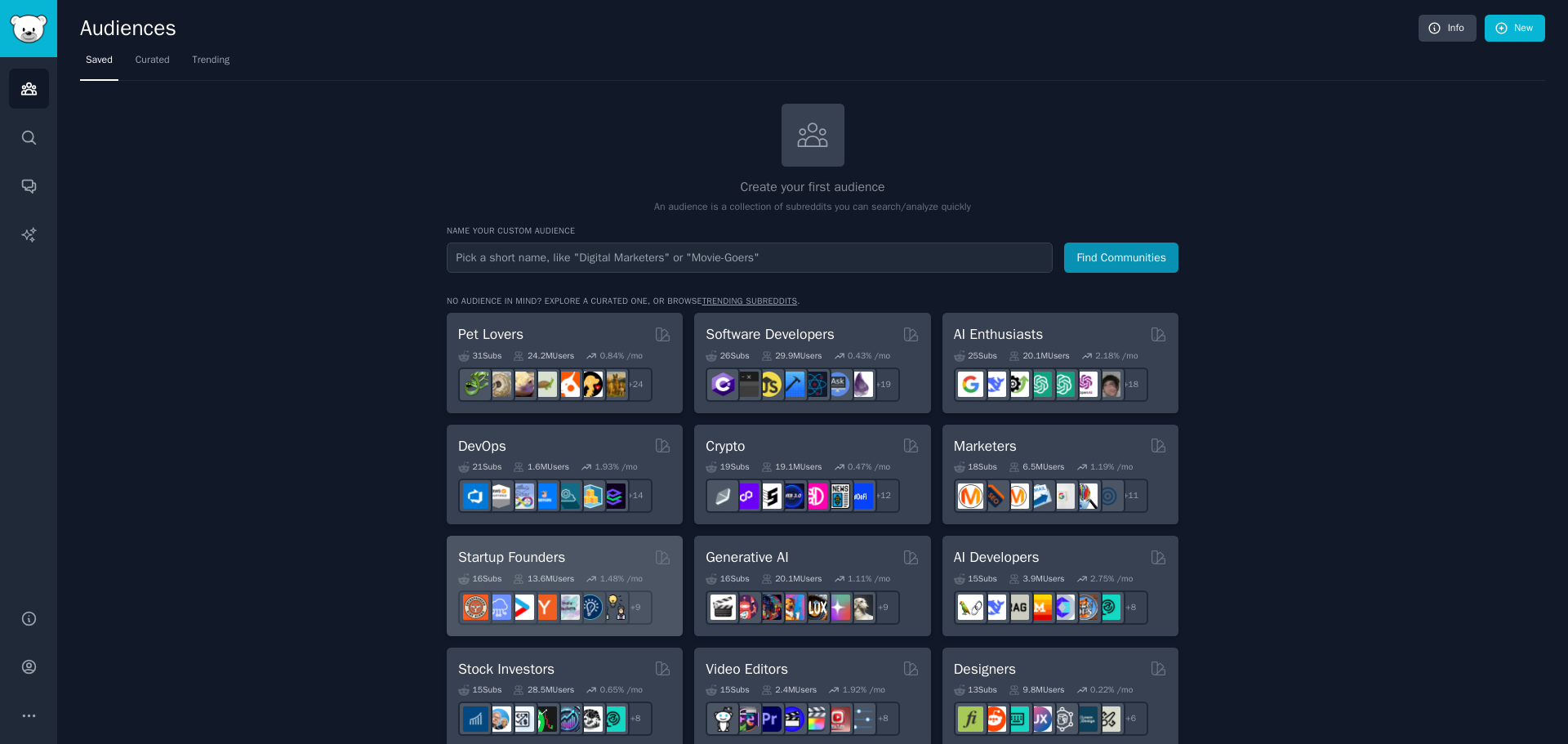 click on "Startup Founders" at bounding box center (511, 557) 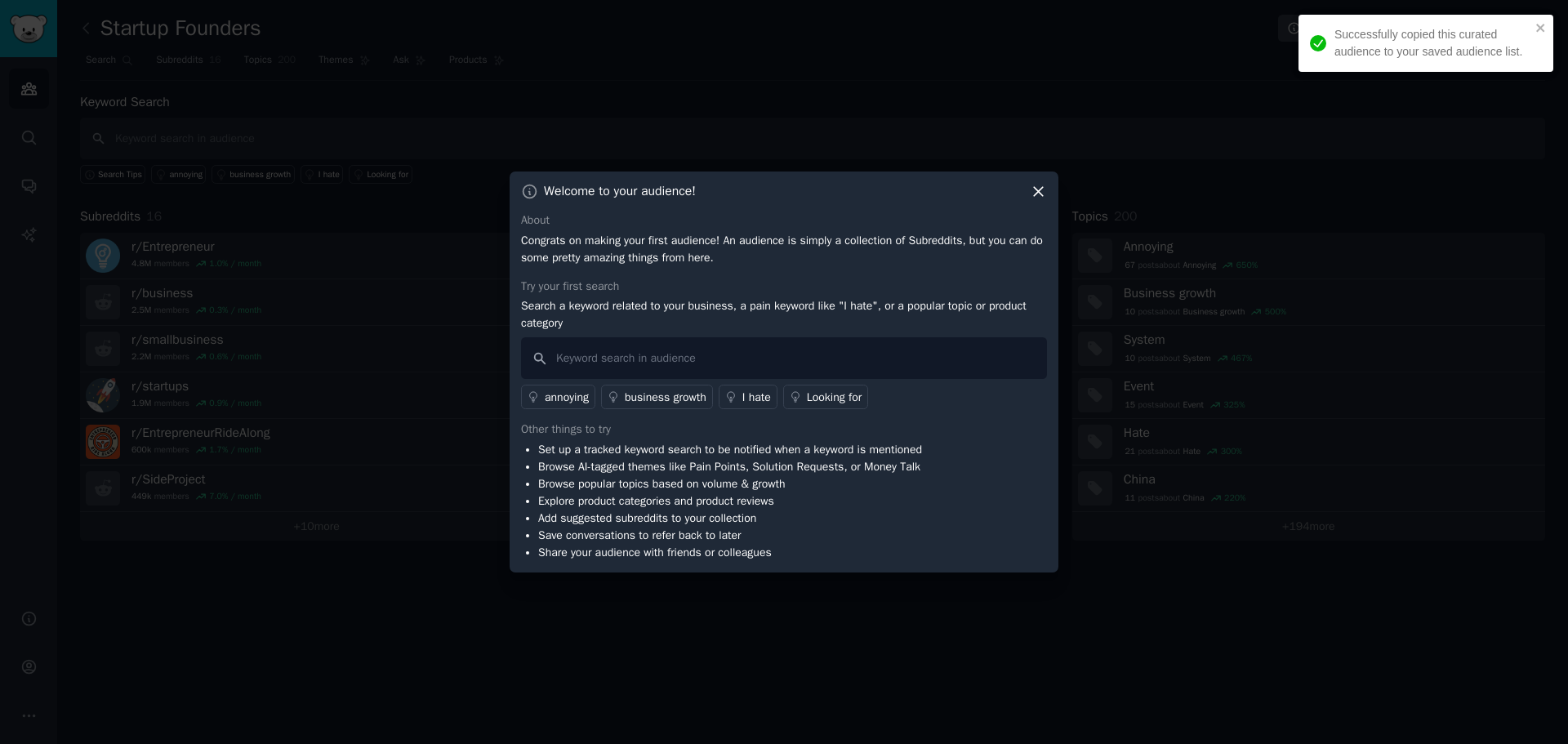 click 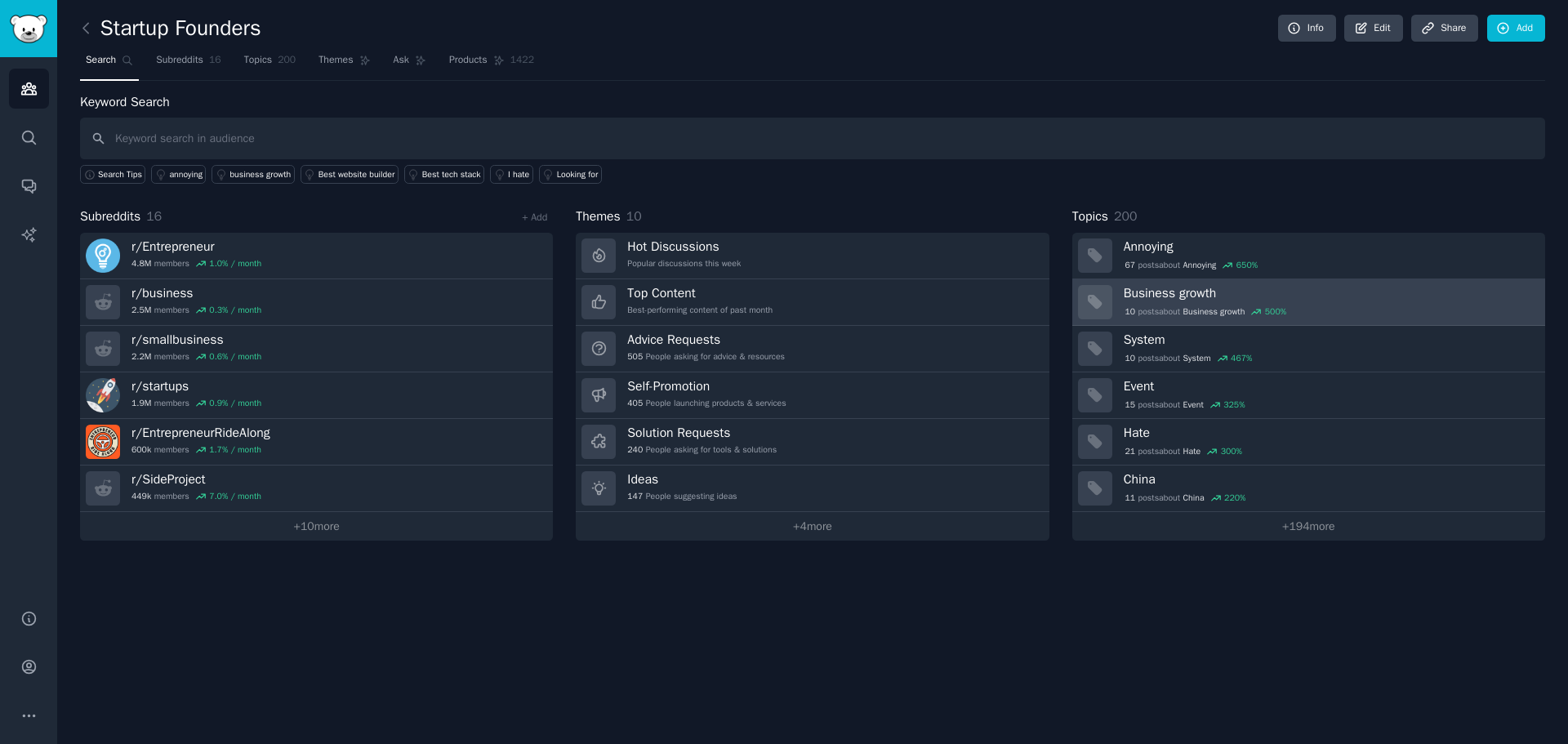 click 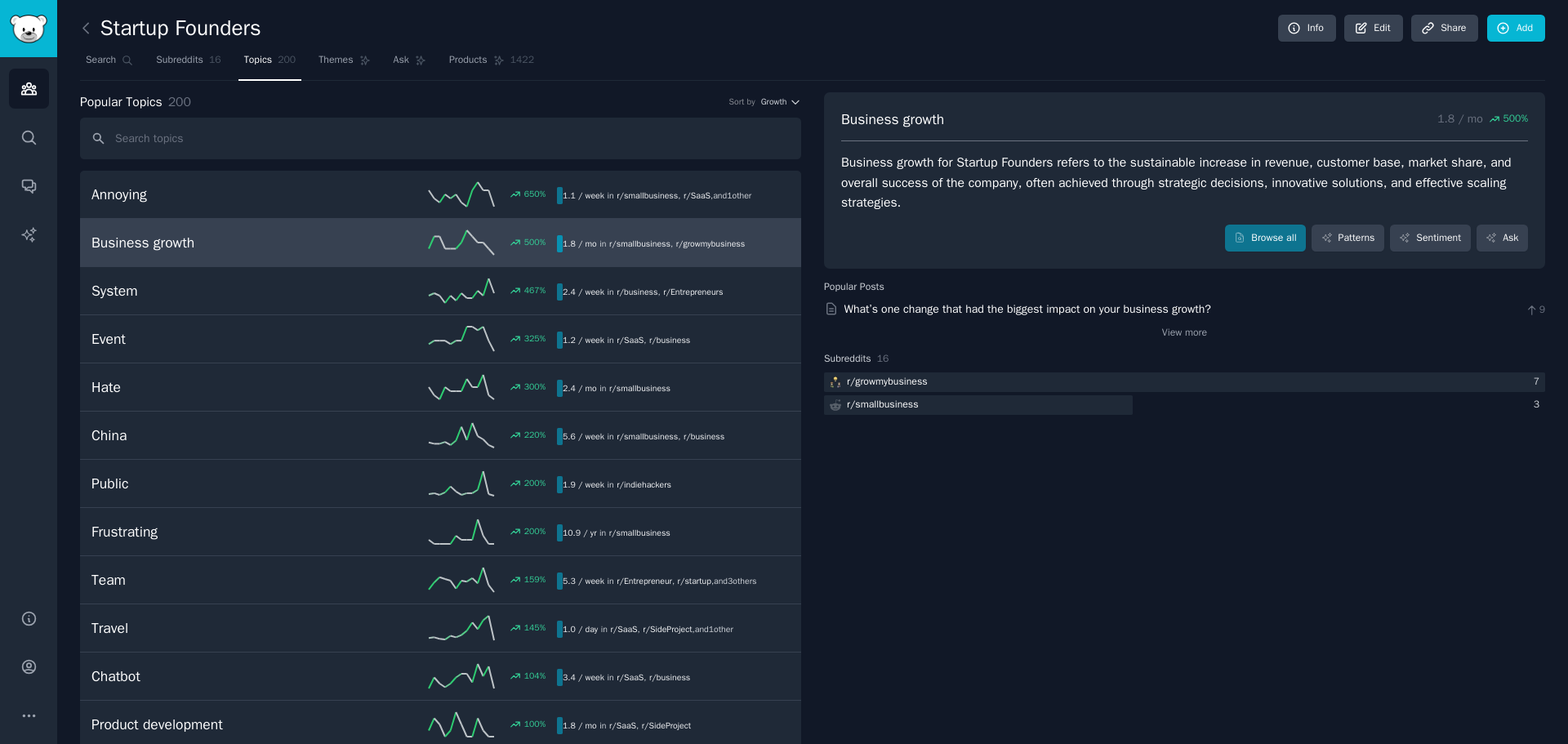 click on "Business growth" at bounding box center [207, 243] 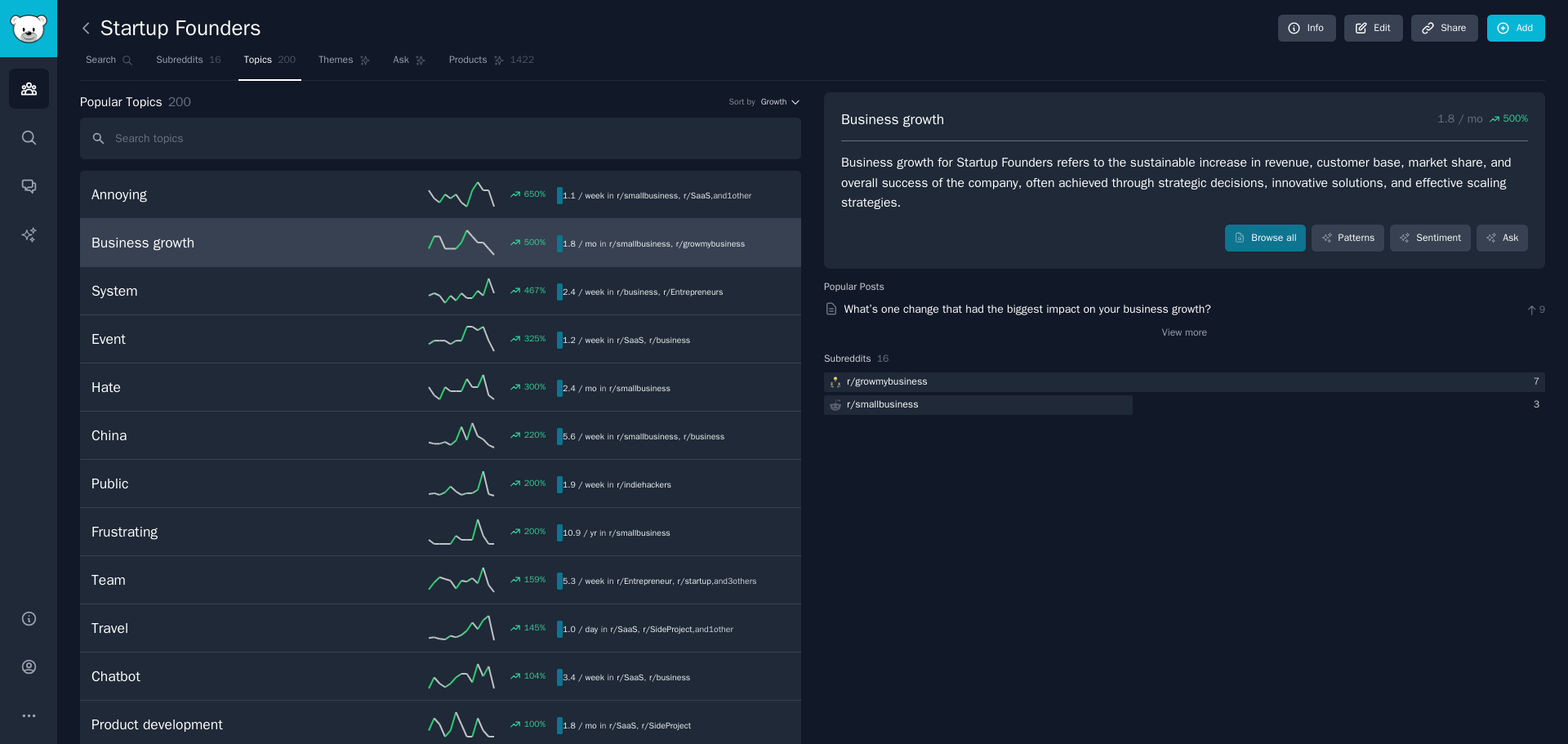 click 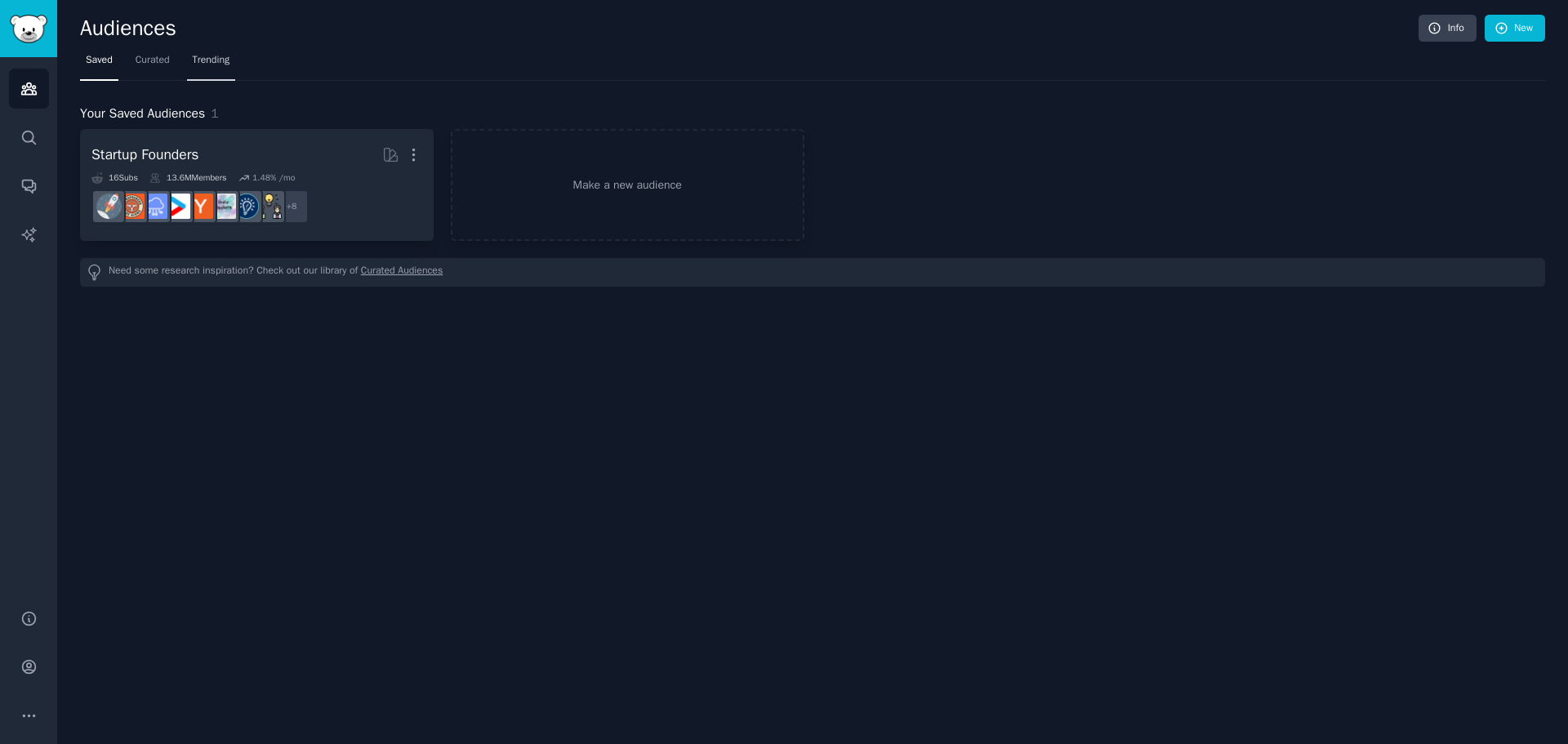 click on "Trending" at bounding box center (212, 60) 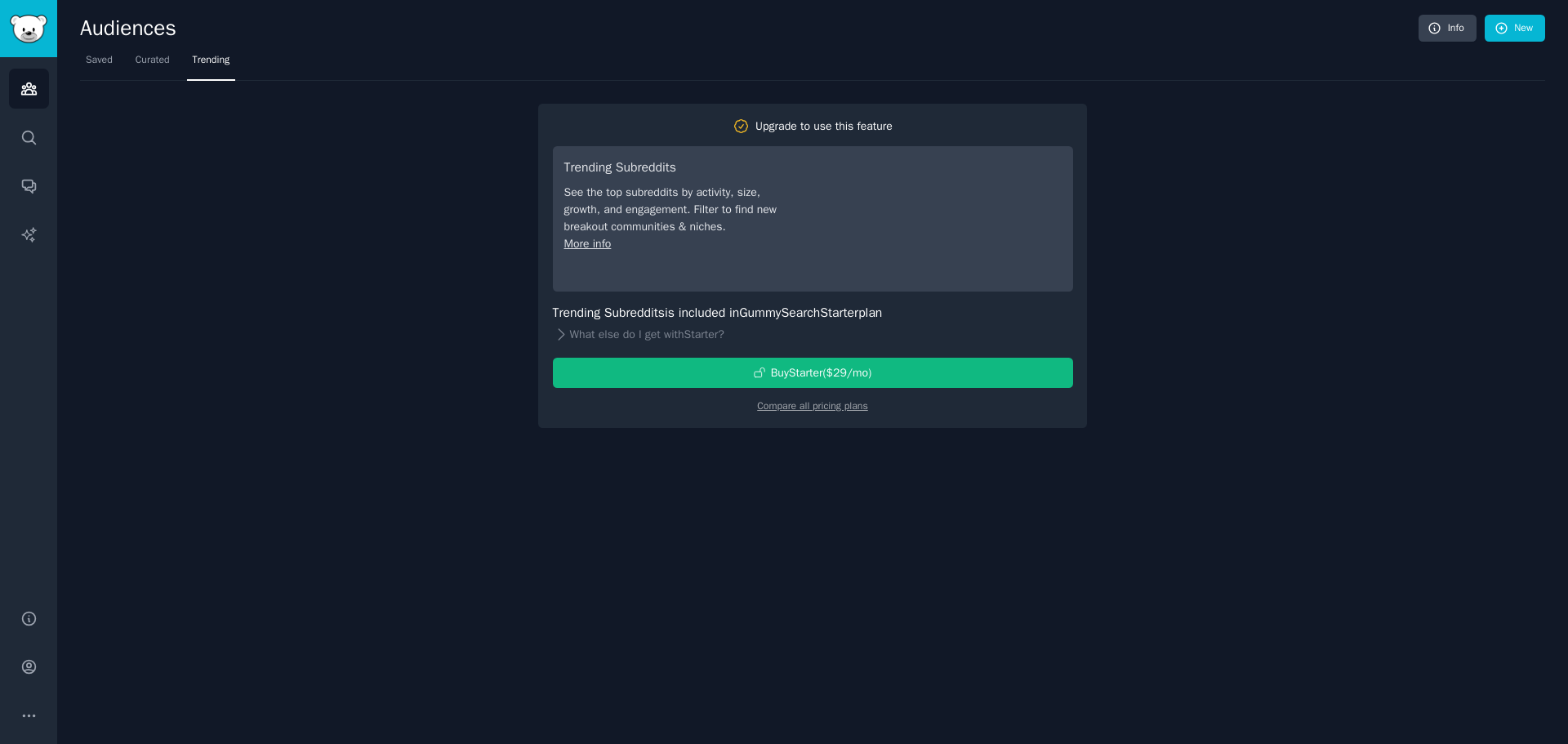 click on "Audiences Info New Saved Curated Trending Upgrade to use this feature Trending Subreddits See the top subreddits by activity, size, growth, and engagement. Filter to find new breakout communities & niches. More info Trending Subreddits  is included in  GummySearch  Starter  plan What else do I get with  Starter ? Buy  Starter  ($ 29 /mo ) Compare all pricing plans" 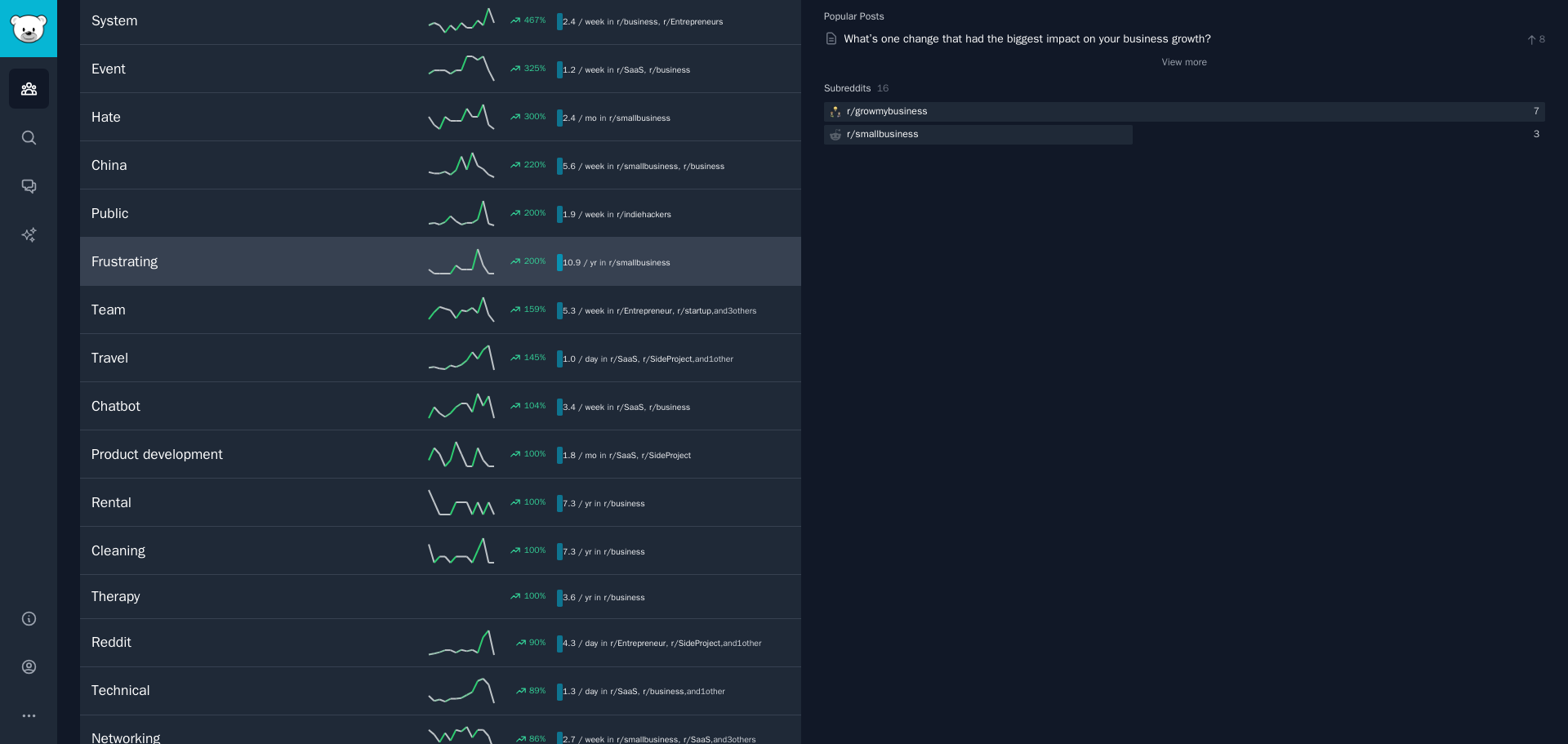 scroll, scrollTop: 0, scrollLeft: 0, axis: both 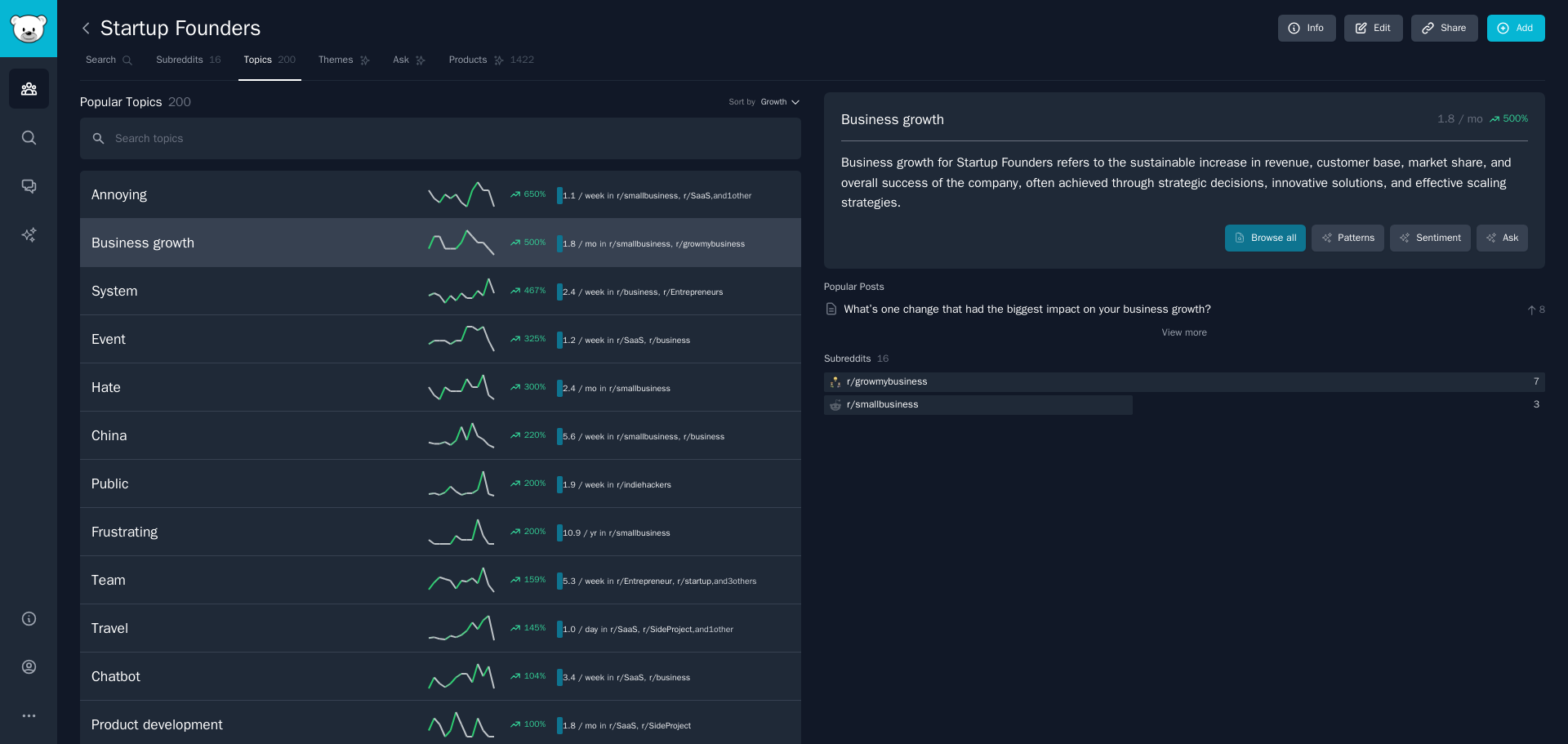click 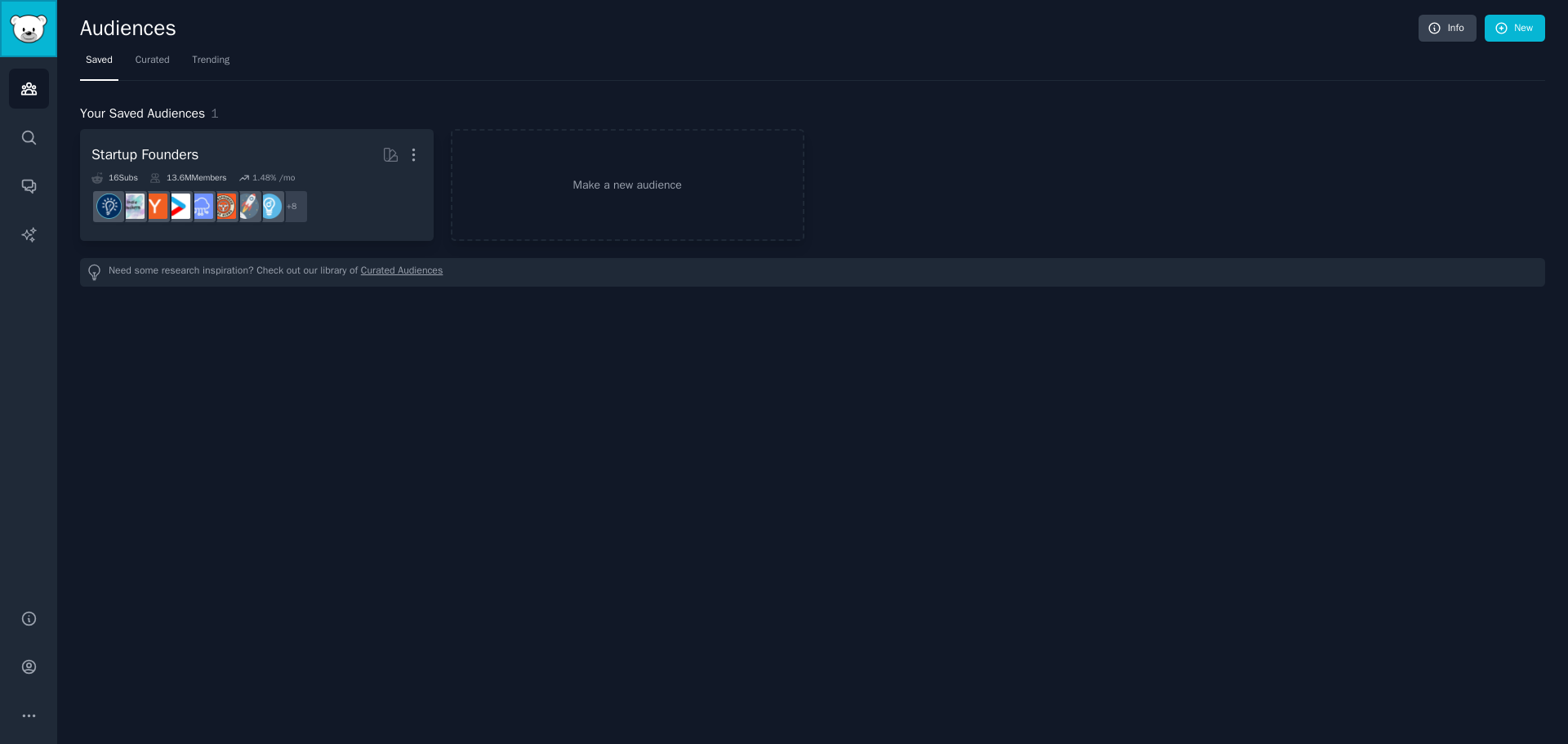 click at bounding box center [29, 29] 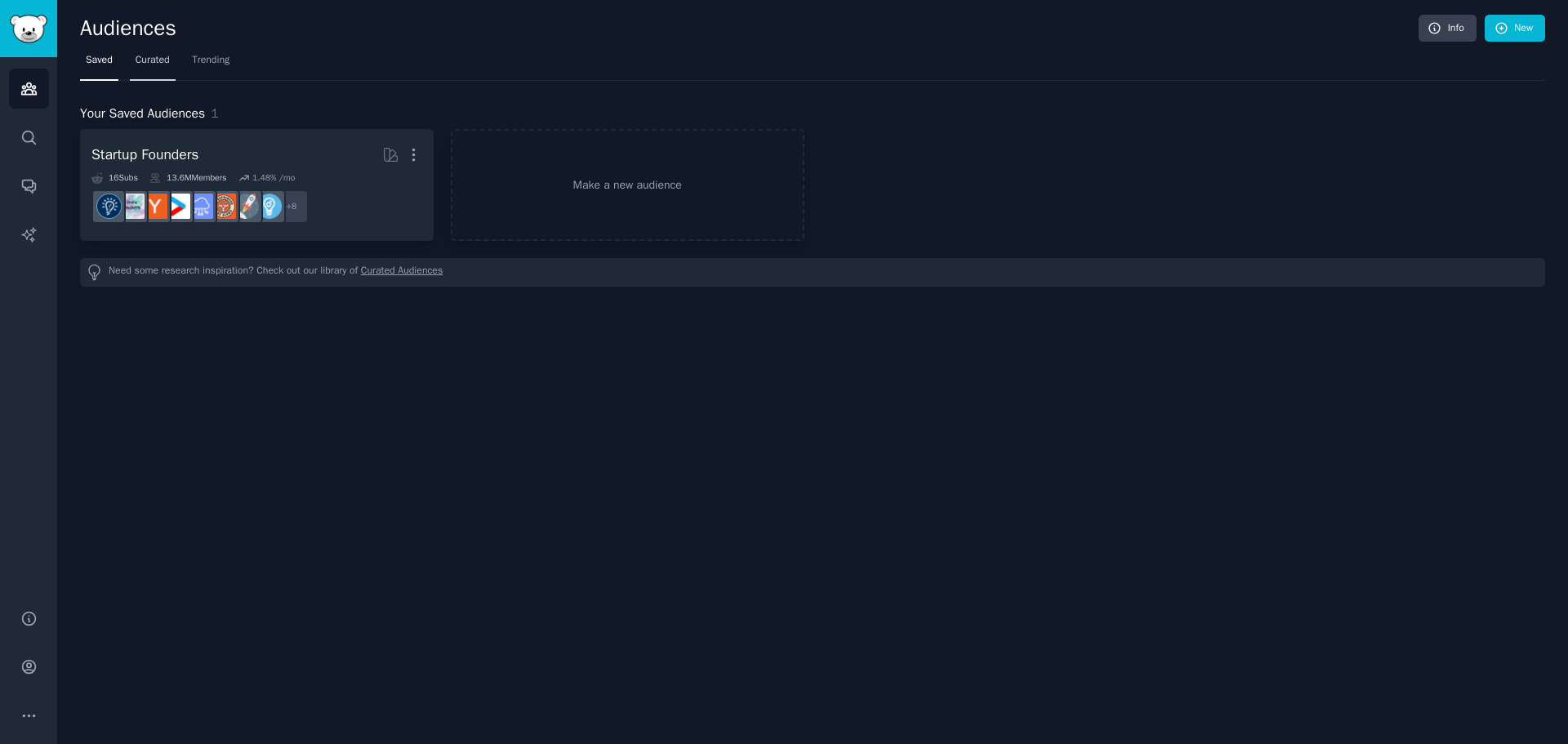 click on "Curated" at bounding box center [153, 60] 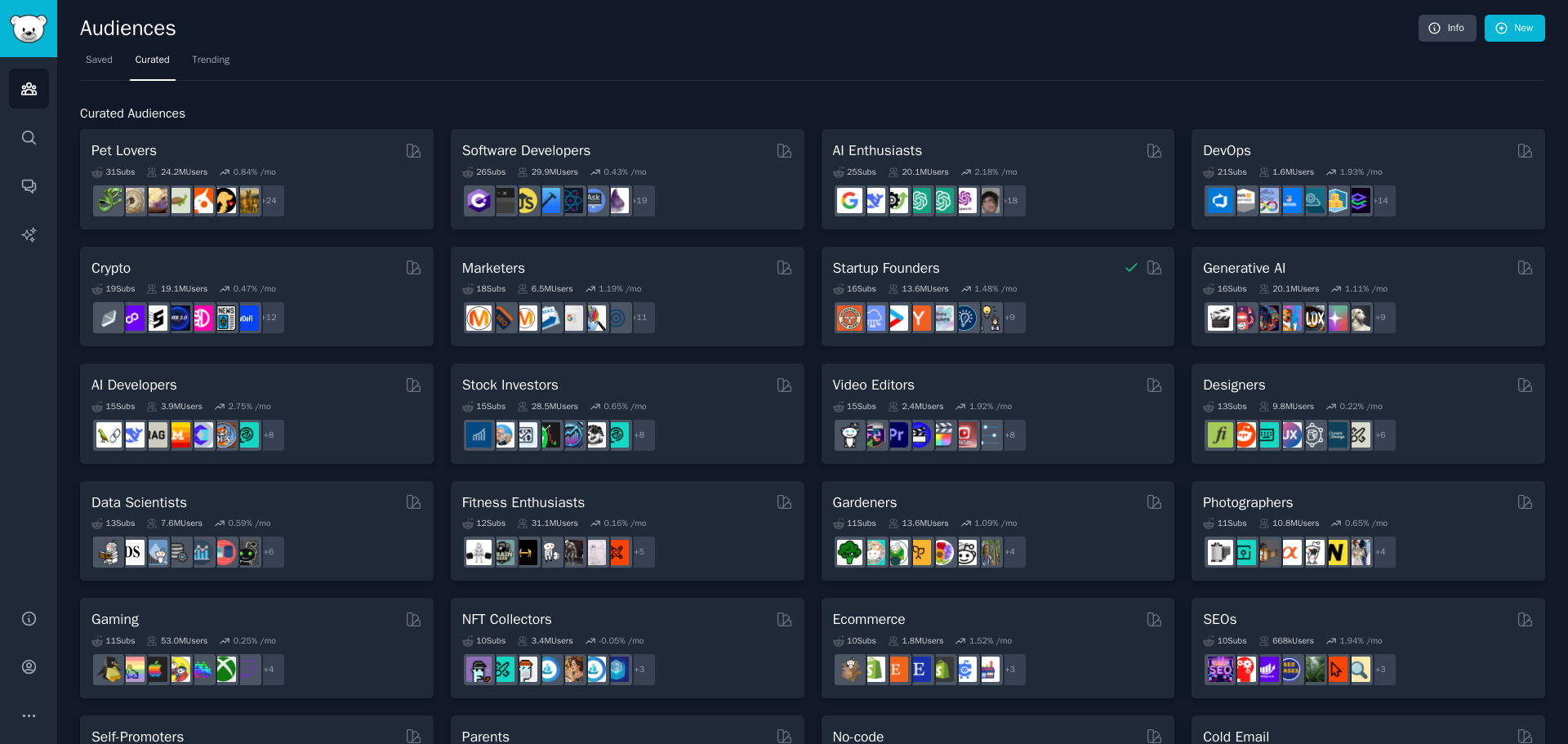 click on "Audiences Info New Saved Curated Trending Curated Audiences Pet Lovers 31  Sub s 24.2M  Users 0.84 % /mo + 24 Software Developers 26  Sub s 29.9M  Users 0.43 % /mo + 19 AI Enthusiasts 25  Sub s 20.1M  Users 2.18 % /mo + 18 DevOps 21  Sub s 1.6M  Users 1.93 % /mo + 14 Crypto 19  Sub s 19.1M  Users 0.47 % /mo + 12 Marketers 18  Sub s 6.5M  Users 1.19 % /mo + 11 Startup Founders 16  Sub s 13.6M  Users 1.48 % /mo + 9 Generative AI 16  Sub s 20.1M  Users 1.11 % /mo + 9 AI Developers 15  Sub s 3.9M  Users 2.75 % /mo + 8 Stock Investors 15  Sub s 28.5M  Users 0.65 % /mo + 8 Video Editors 15  Sub s 2.4M  Users 1.92 % /mo + 8 Designers 13  Sub s 9.8M  Users 0.22 % /mo + 6 Data Scientists 13  Sub s 7.6M  Users 0.59 % /mo + 6 Fitness Enthusiasts 12  Sub s 31.1M  Users 0.16 % /mo + 5 Gardeners 11  Sub s 13.6M  Users 1.09 % /mo + 4 Photographers 11  Sub s 10.8M  Users 0.65 % /mo + 4 Gaming 11  Sub s 53.0M  Users 0.25 % /mo + 4 NFT Collectors 10  Sub s 3.4M  Users -0.05 % /mo + 3 Ecommerce 10  Sub s 1.8M  Users 1.52 % /mo" 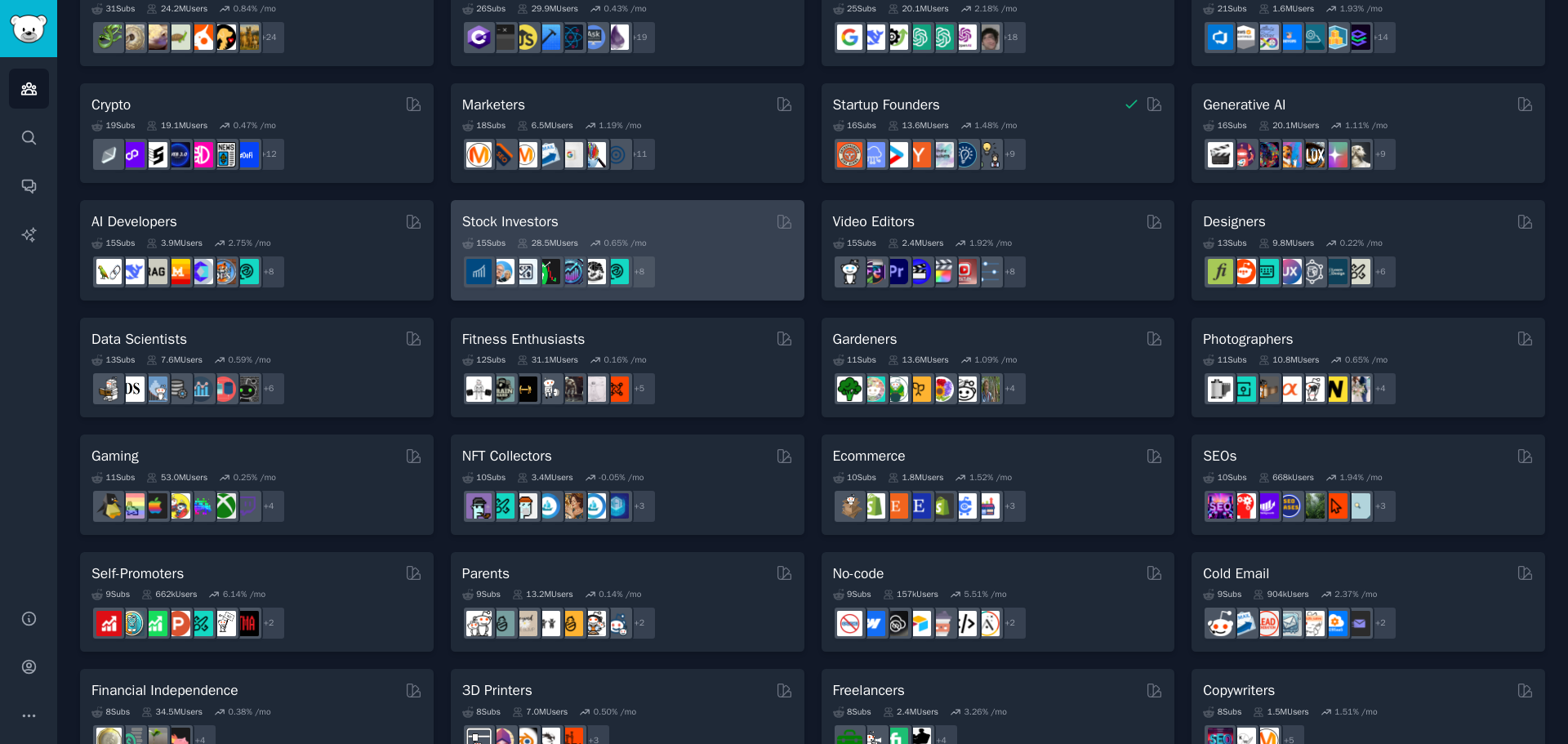 scroll, scrollTop: 245, scrollLeft: 0, axis: vertical 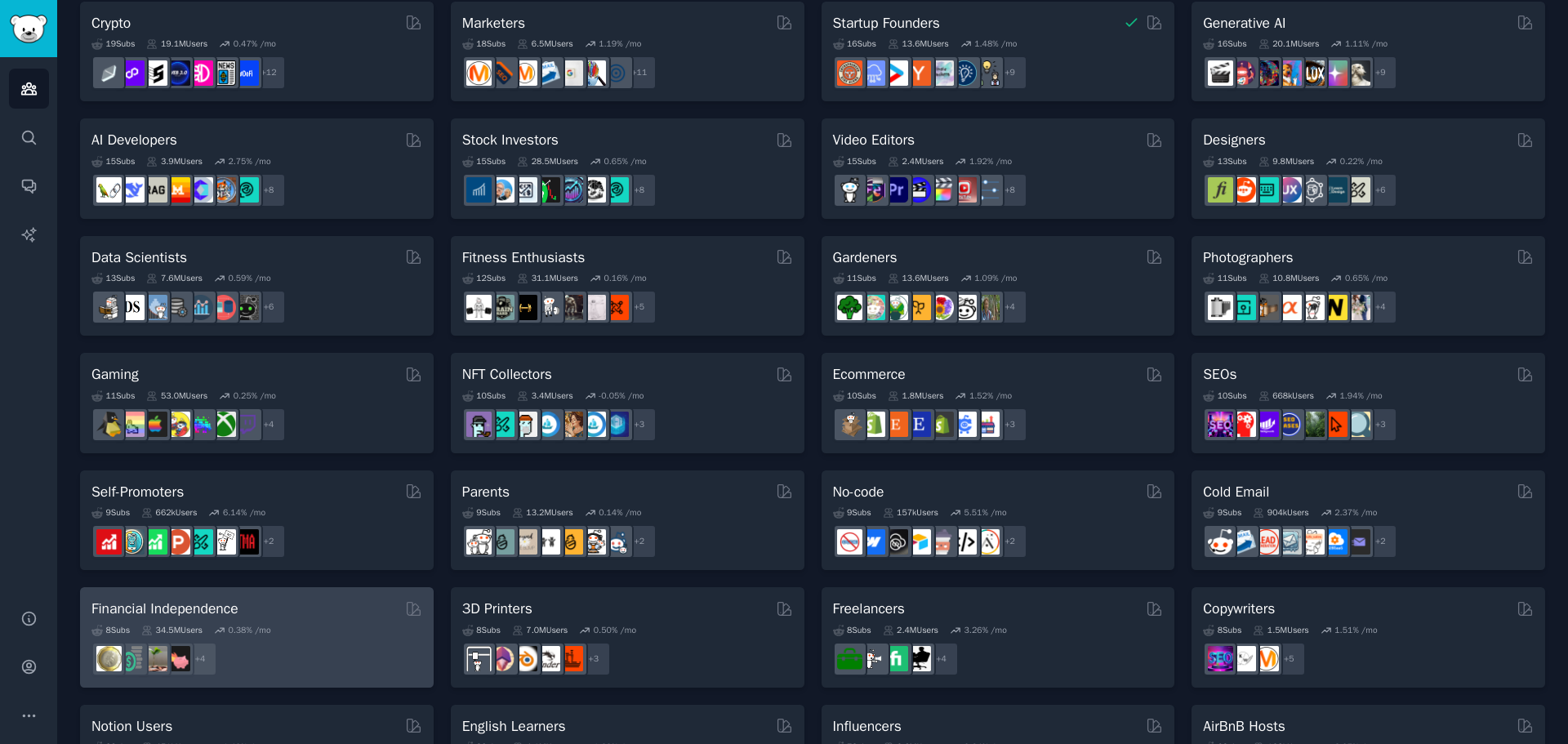 click on "Financial Independence 8  Sub s 34.5M  Users 0.38 % /mo + 4" at bounding box center [256, 637] 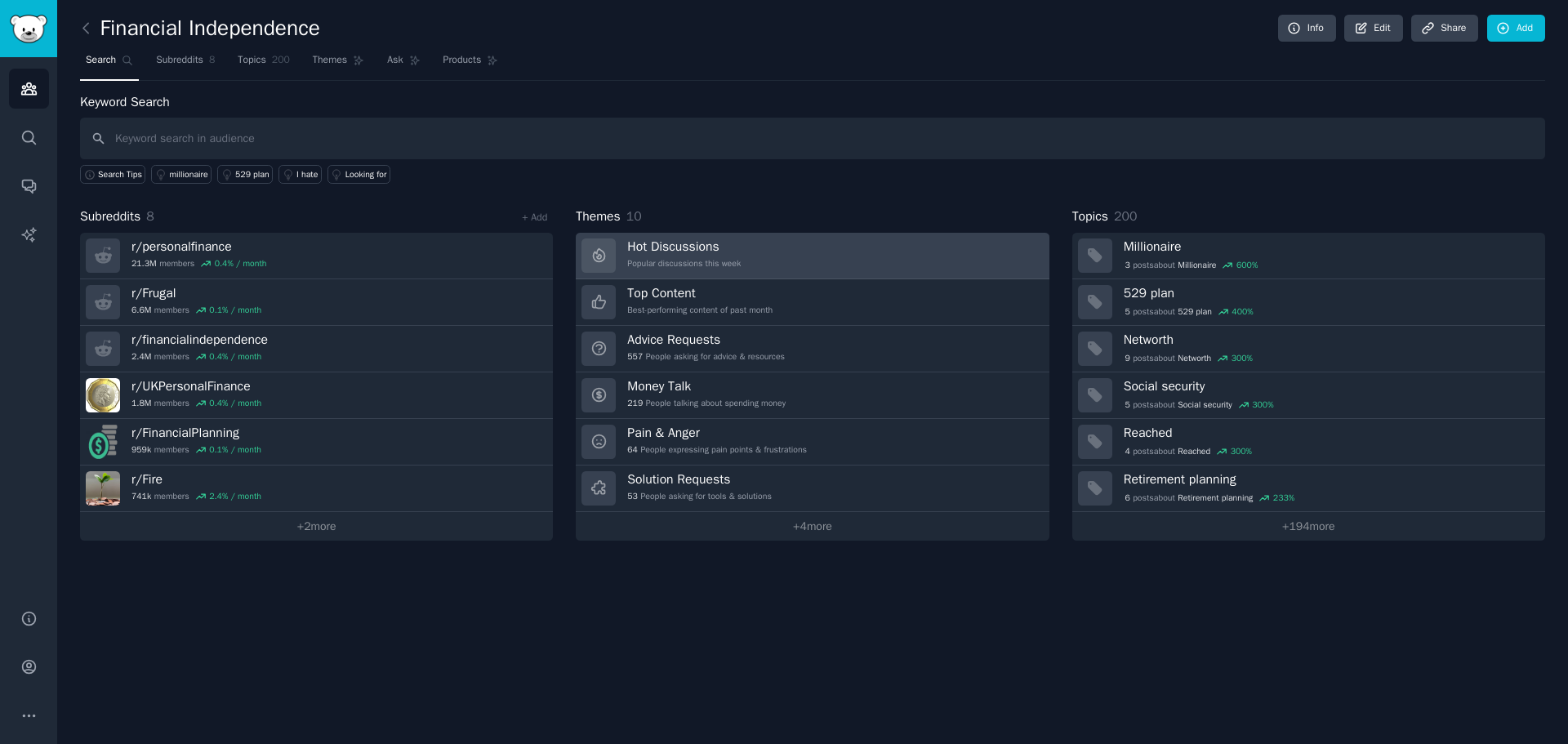 click on "Hot Discussions Popular discussions this week" at bounding box center [812, 256] 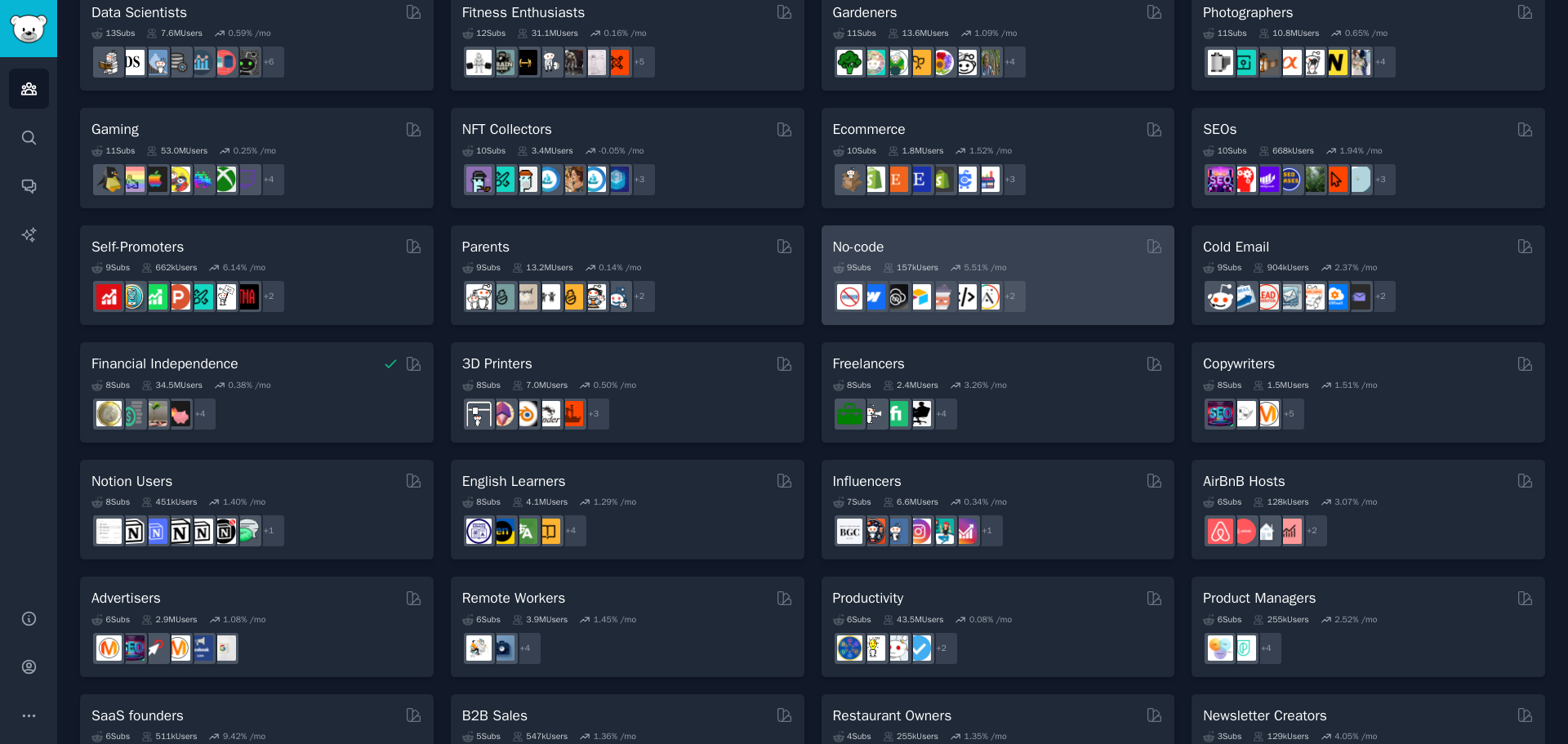 scroll, scrollTop: 563, scrollLeft: 0, axis: vertical 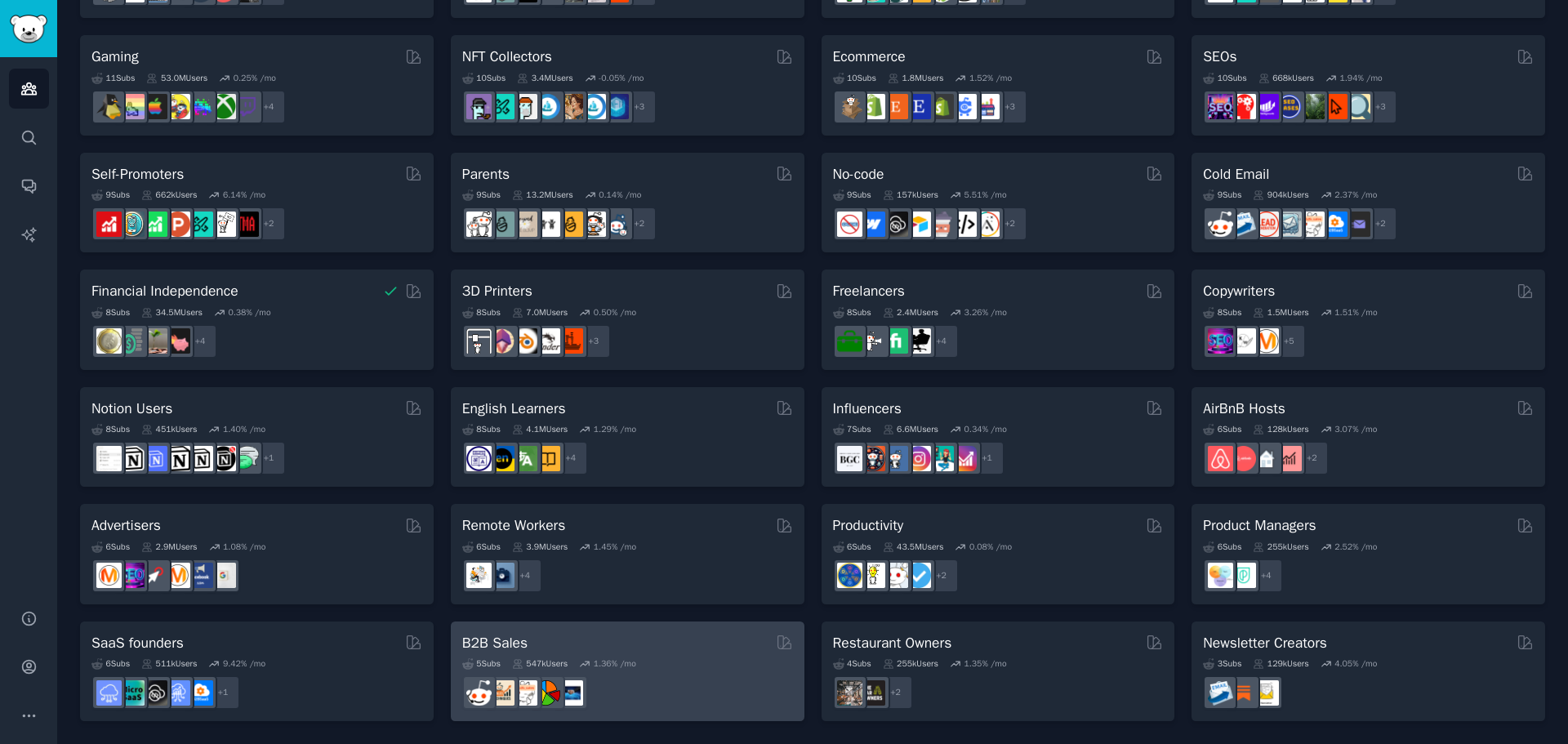 click on "B2B Sales" at bounding box center (627, 643) 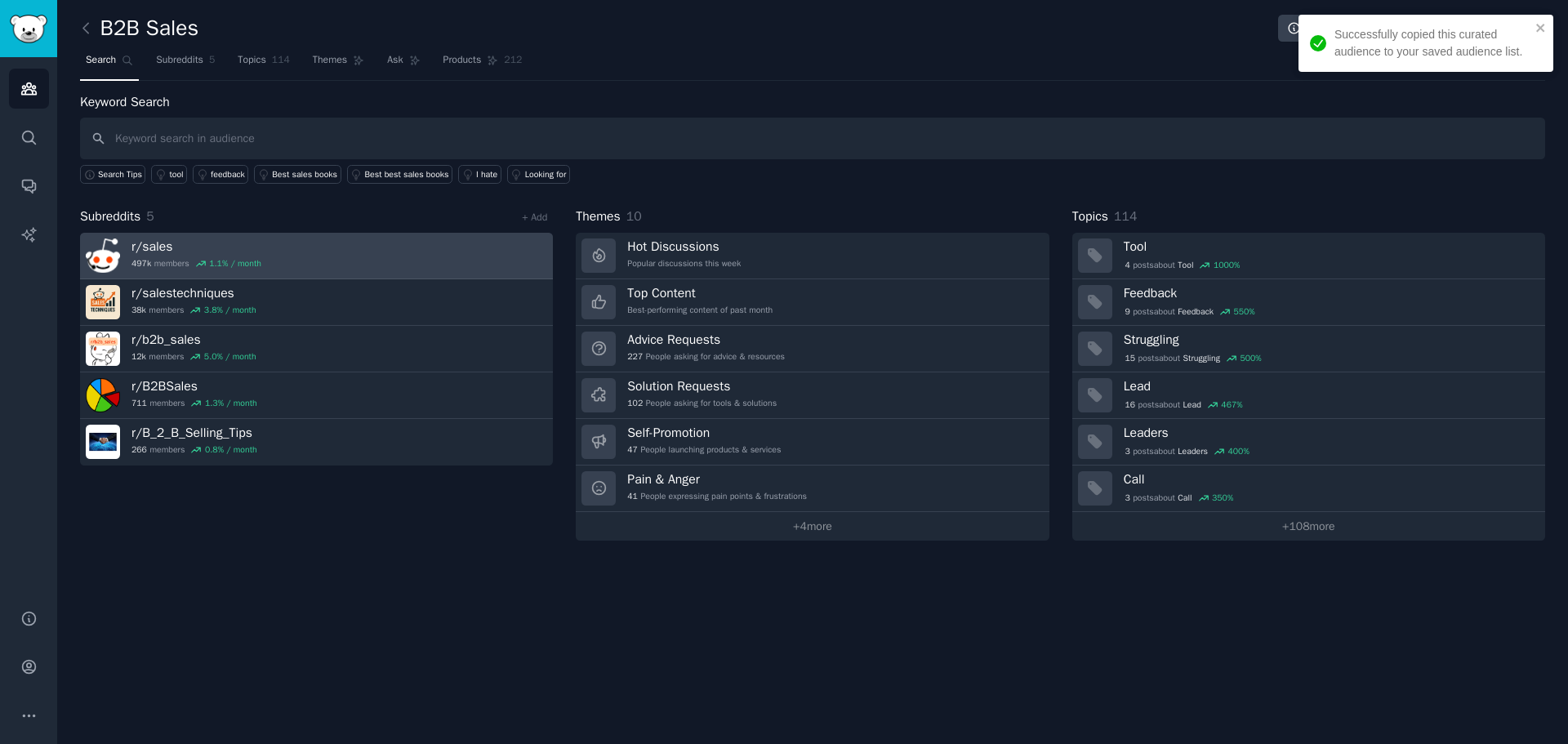 click on "r/ sales 497k  members 1.1 % / month" at bounding box center [316, 256] 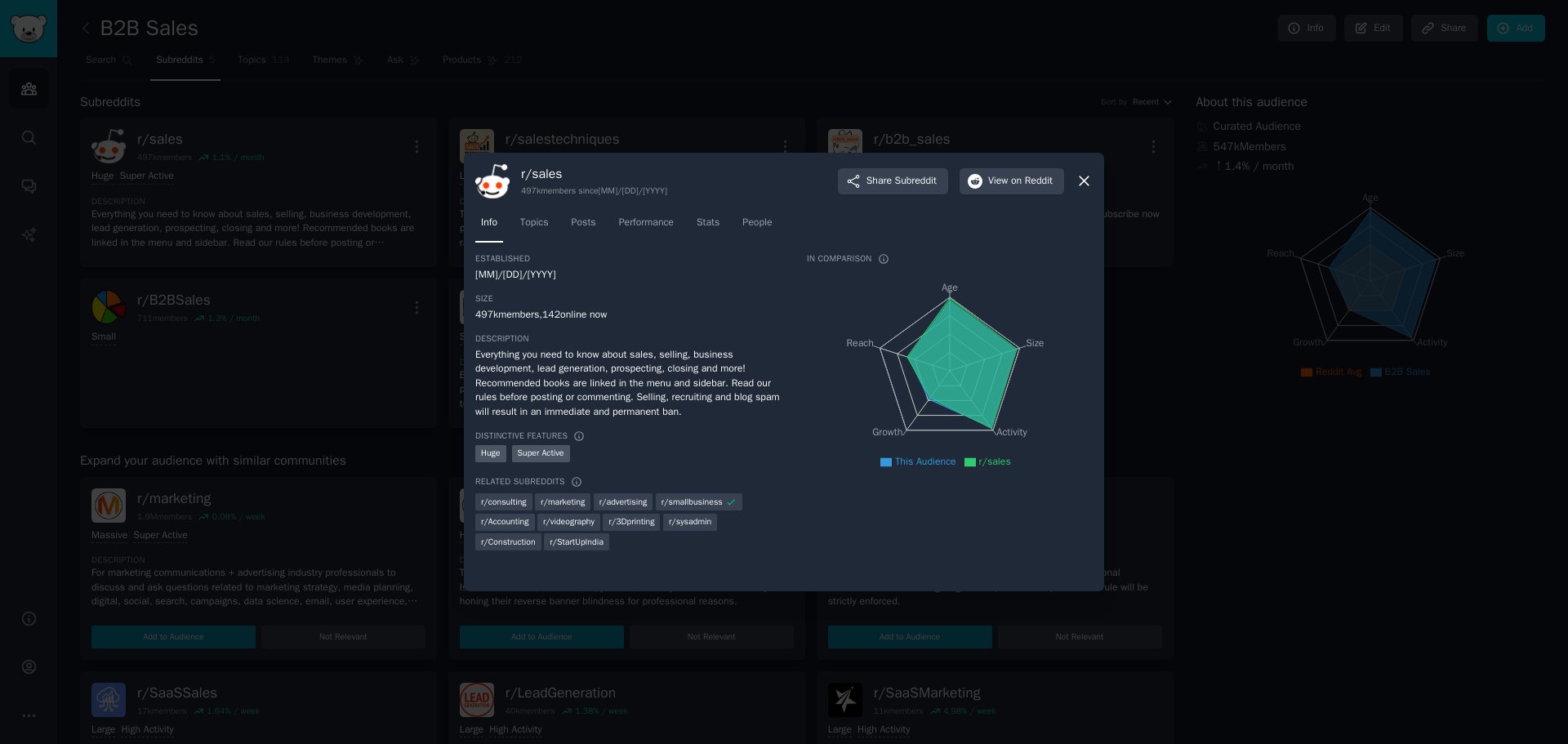 click 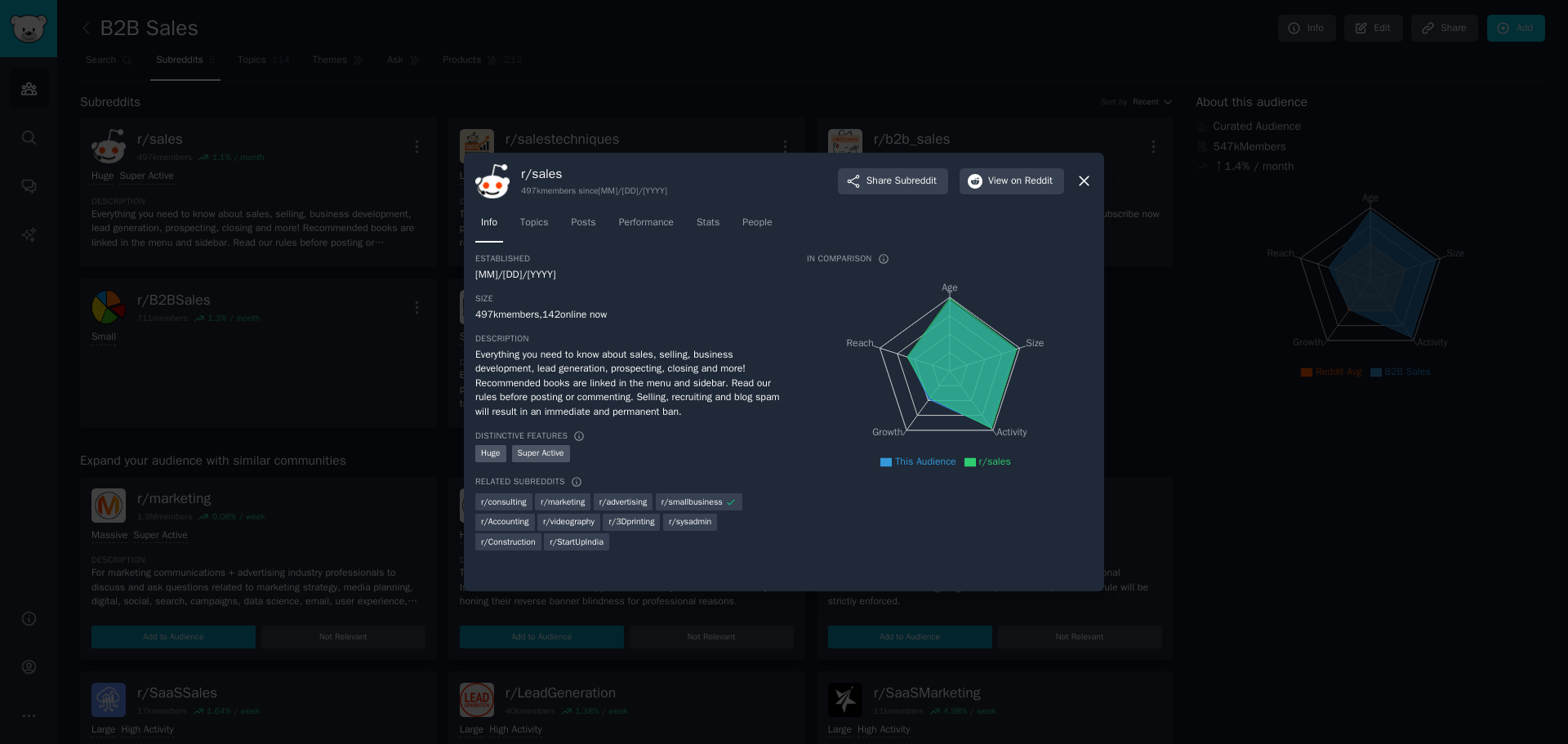 click 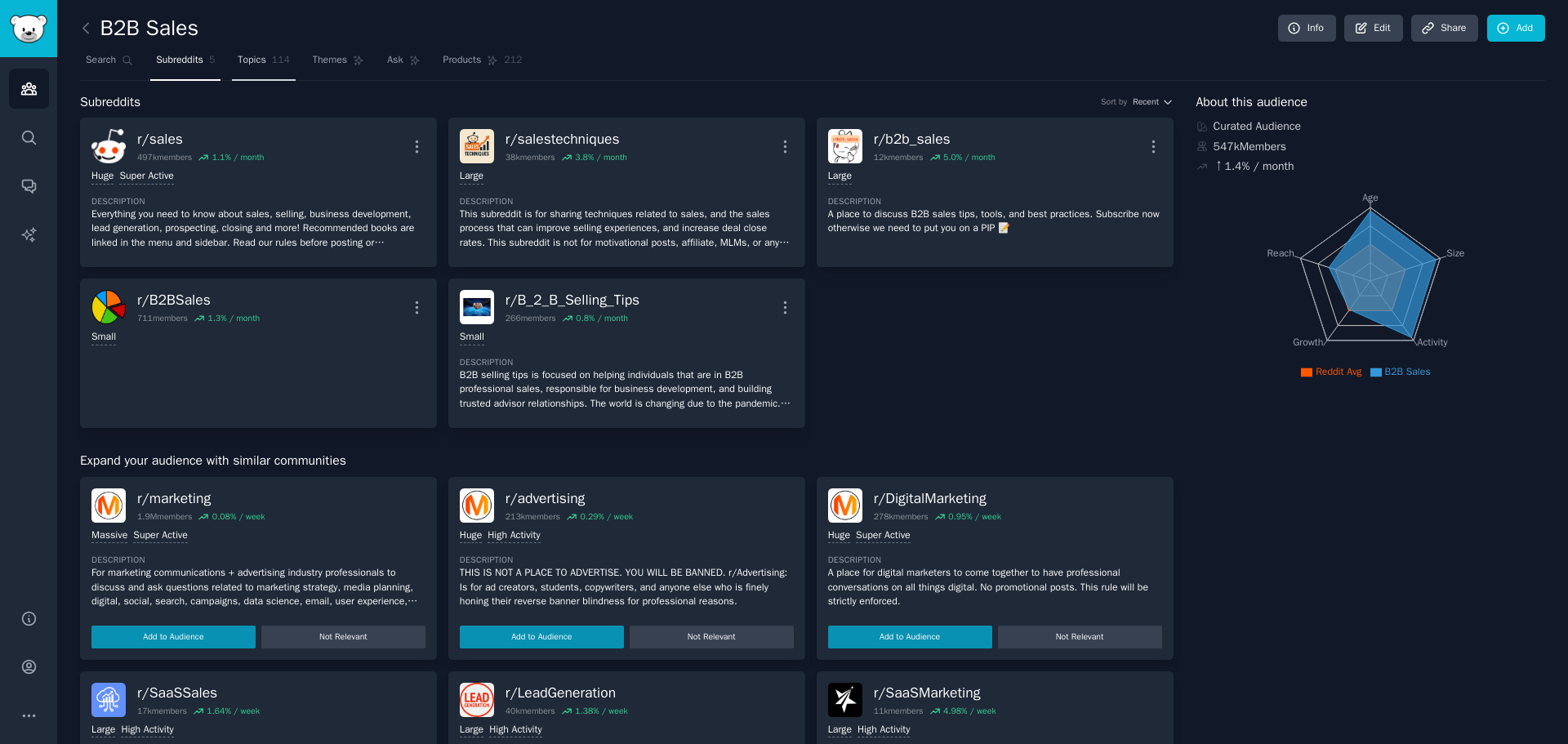 click on "Topics" at bounding box center (252, 60) 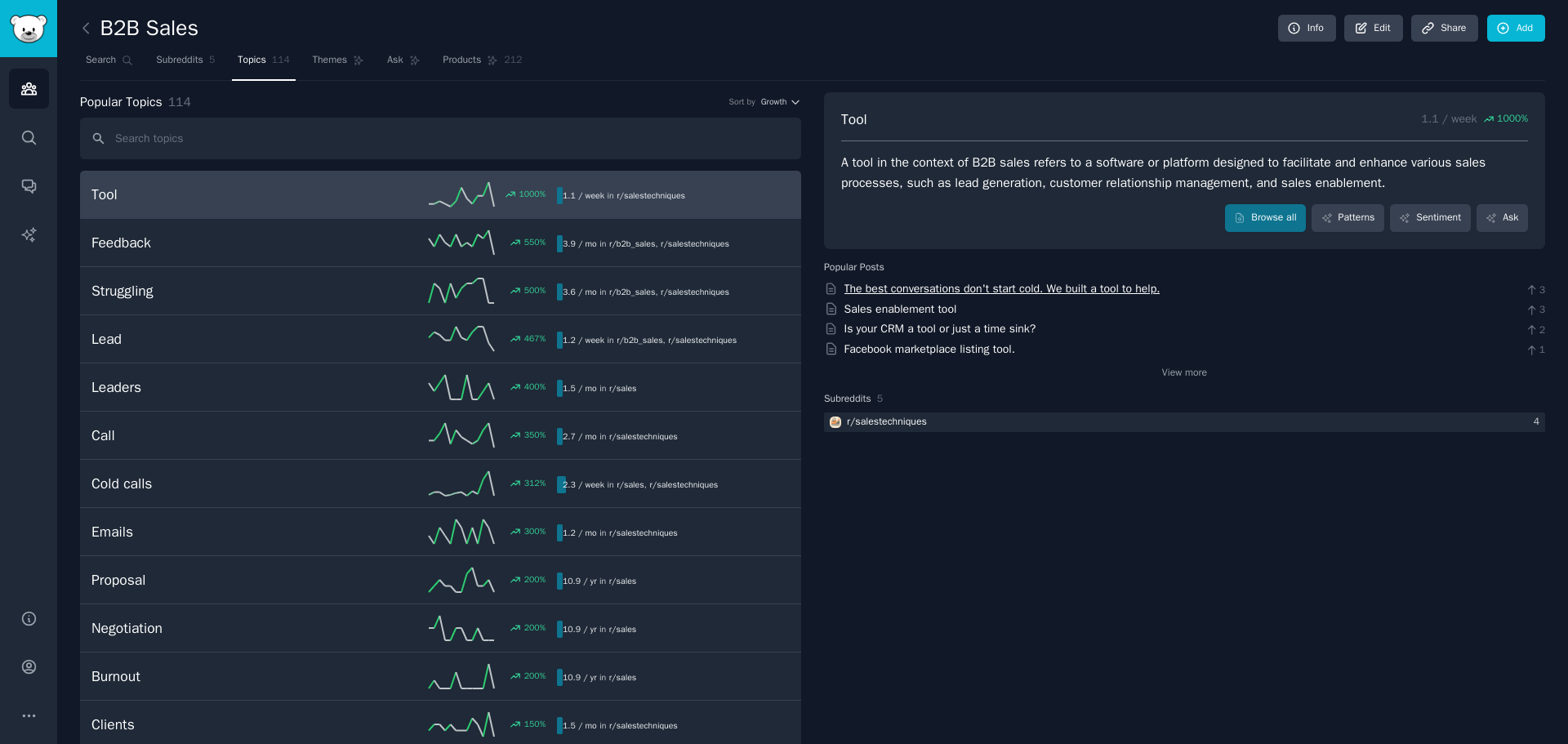 click on "The best conversations don't start cold. We built a tool to help." at bounding box center [1002, 288] 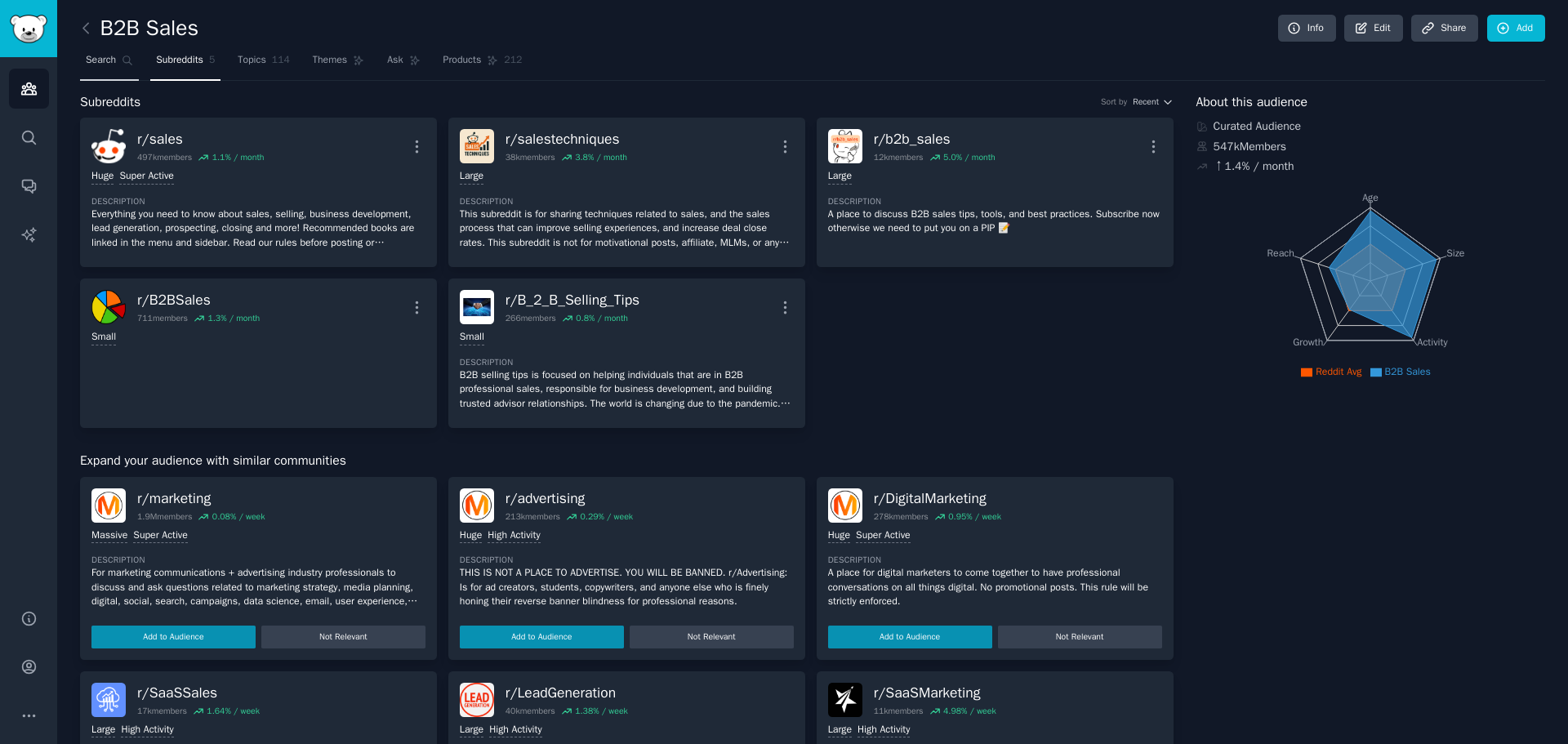 click on "Search" at bounding box center [100, 60] 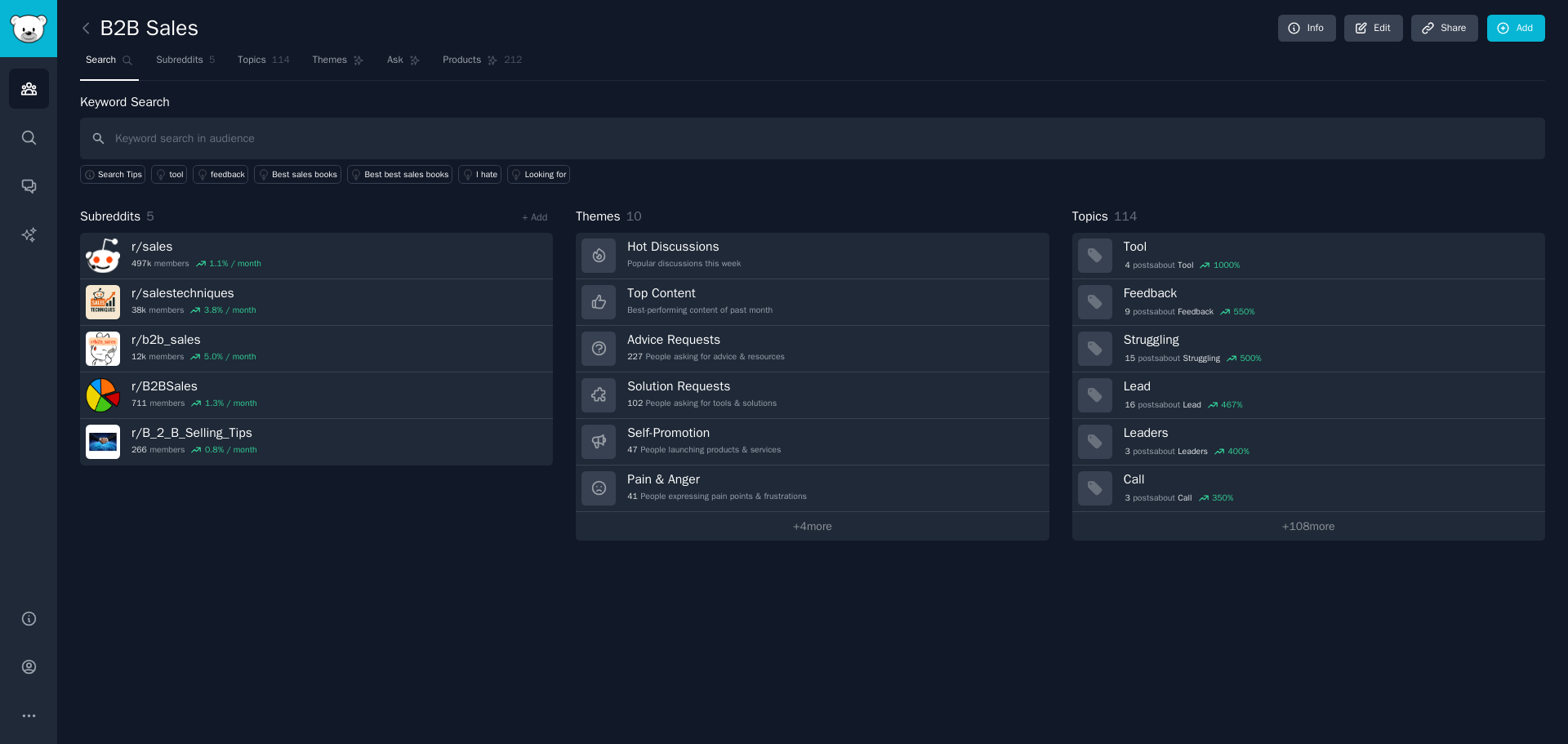 click at bounding box center [813, 138] 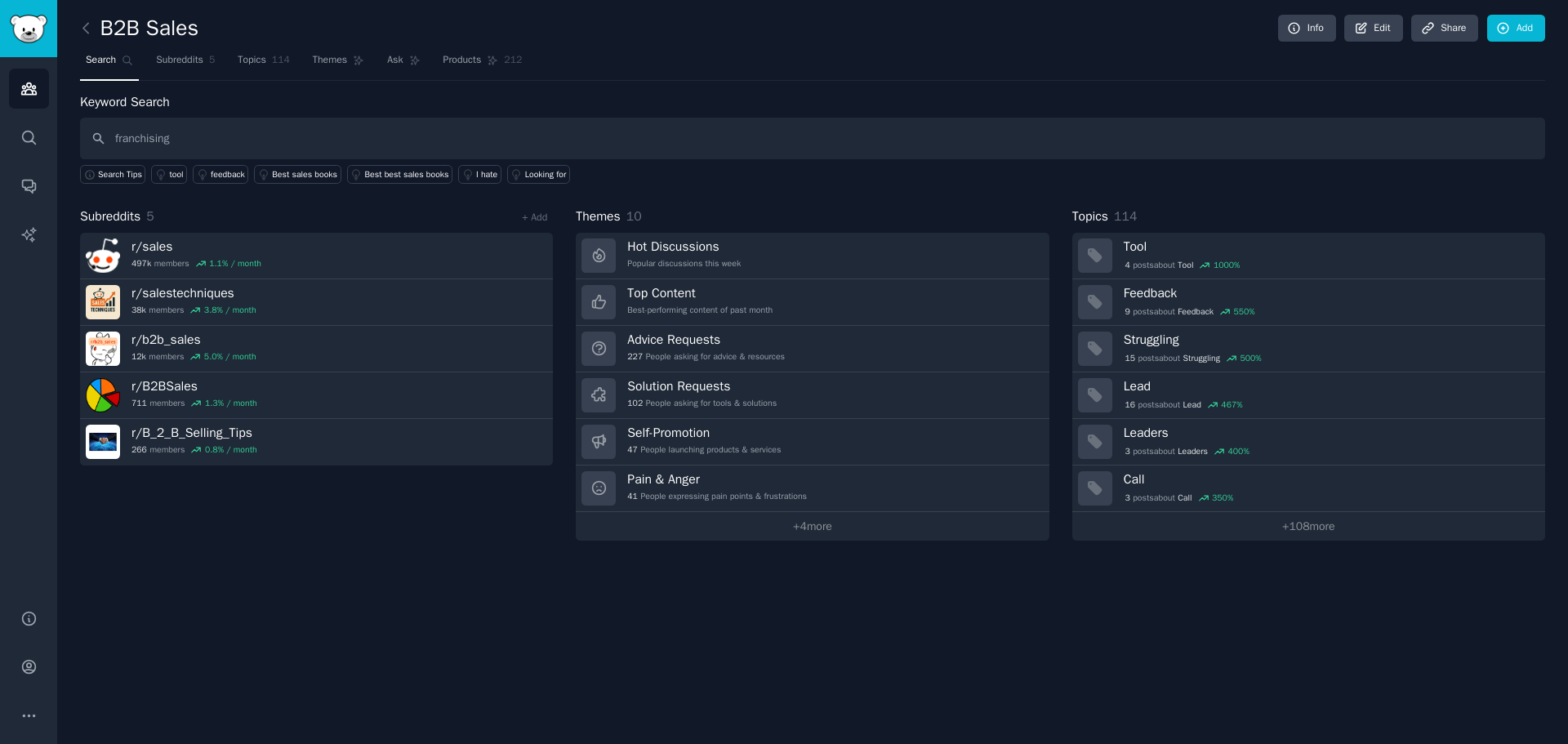 type on "franchising" 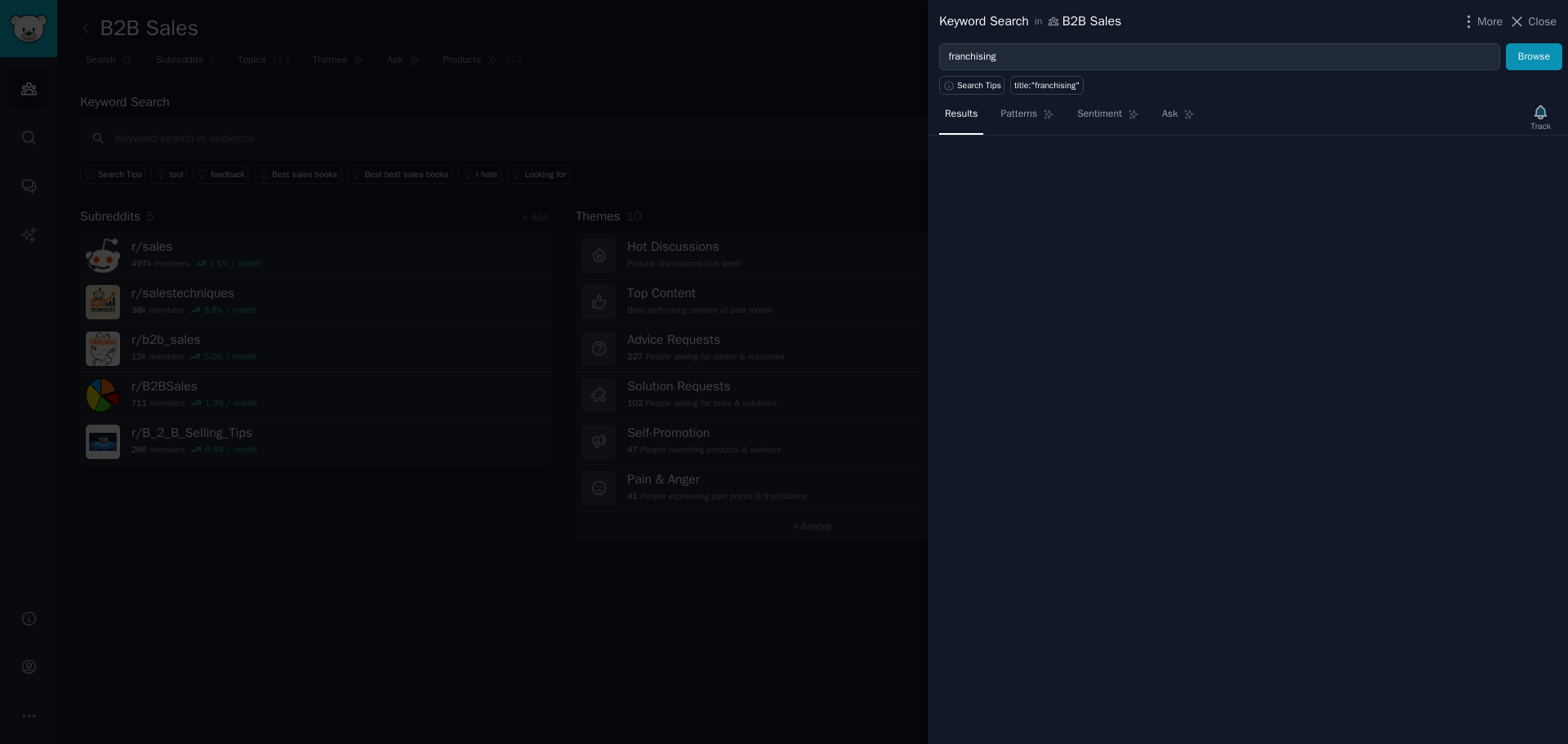 type 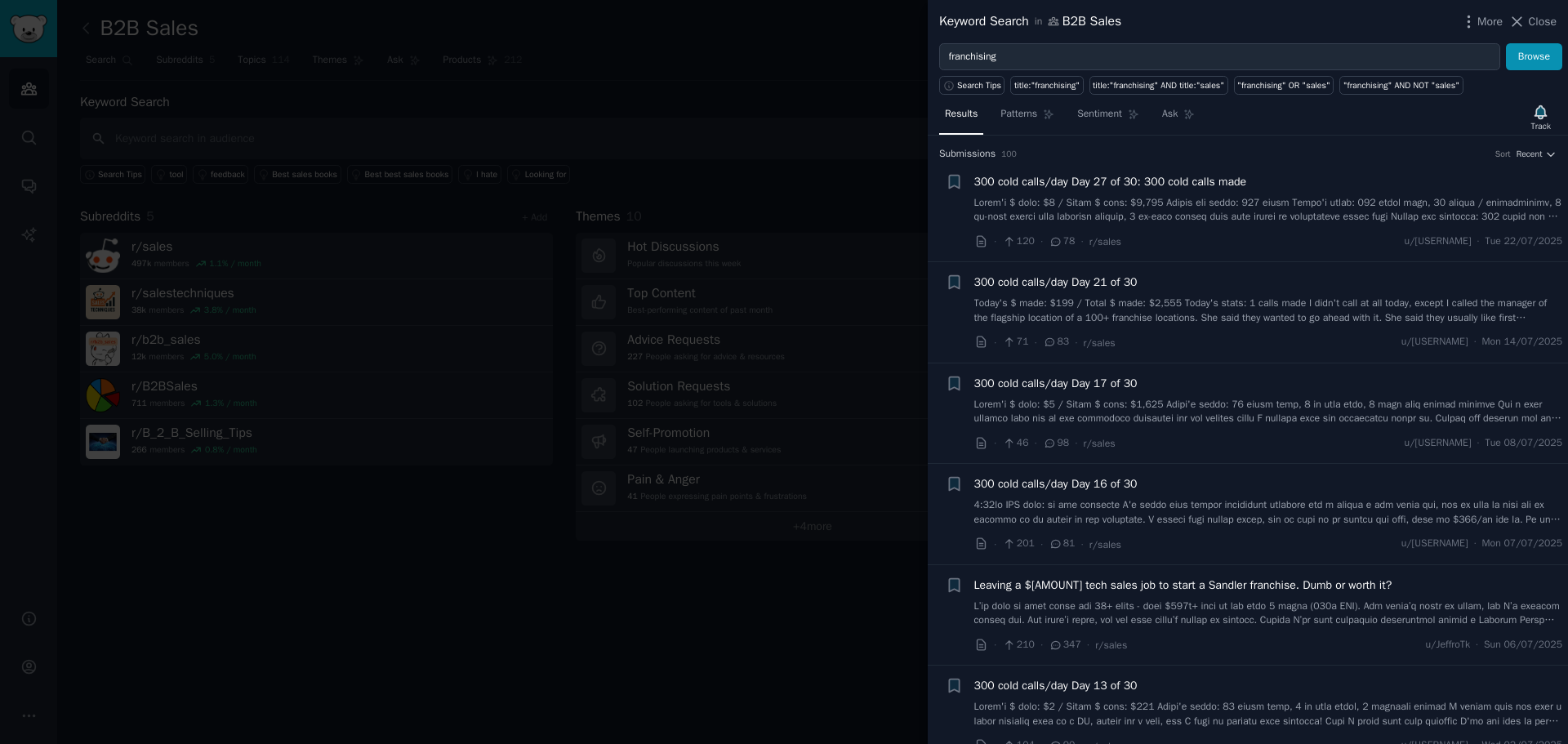 click at bounding box center (784, 372) 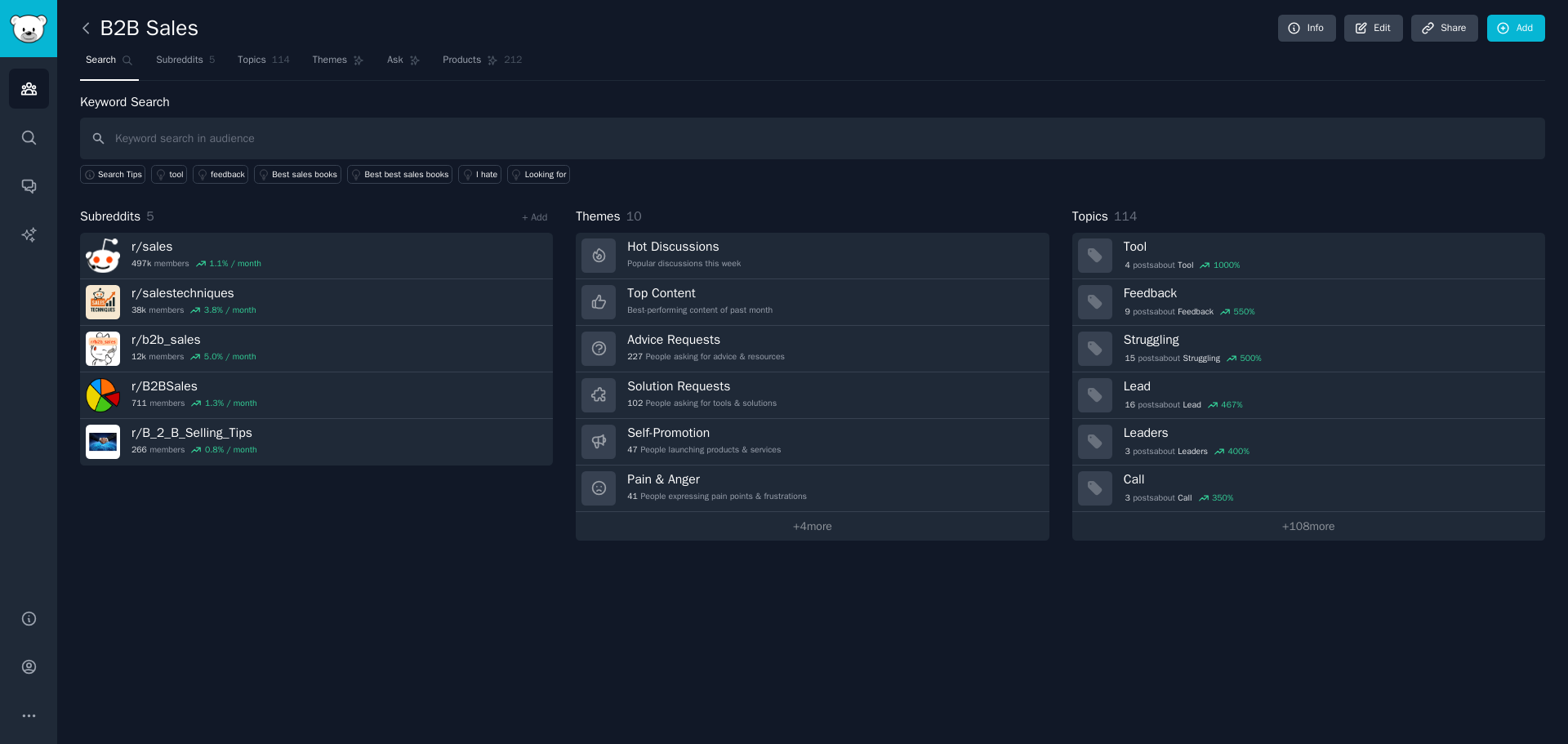 click 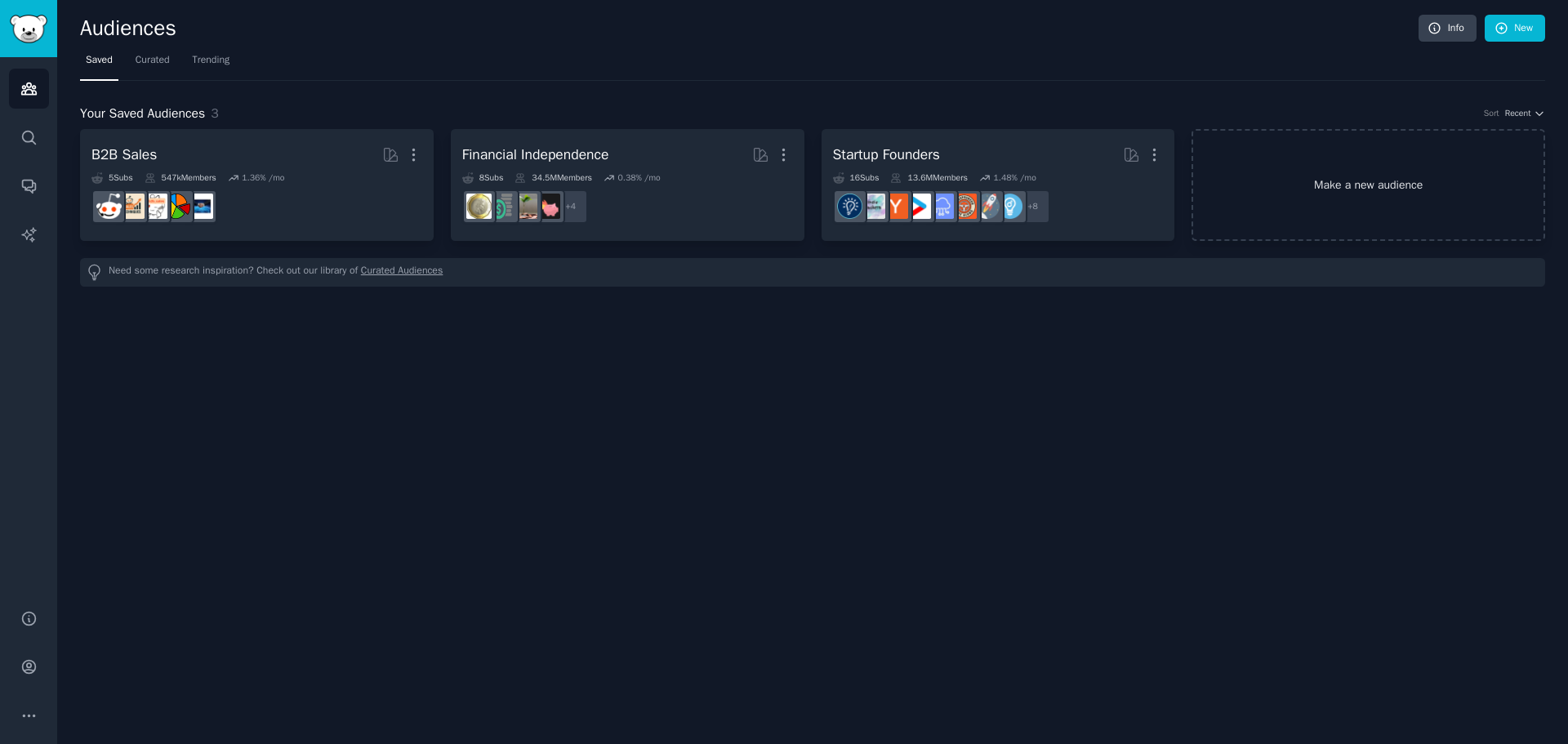 click on "Make a new audience" at bounding box center (1368, 185) 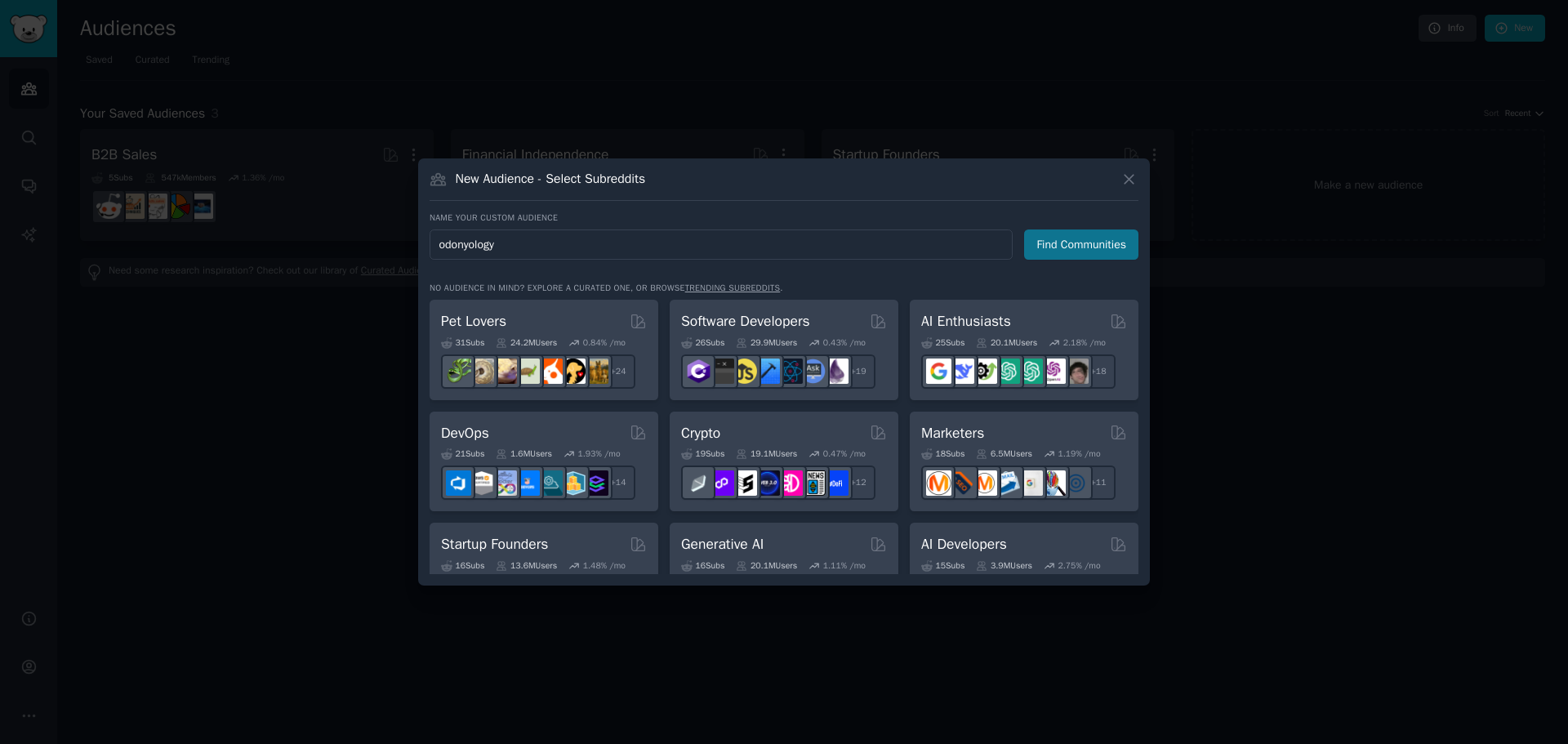 type on "odonyology" 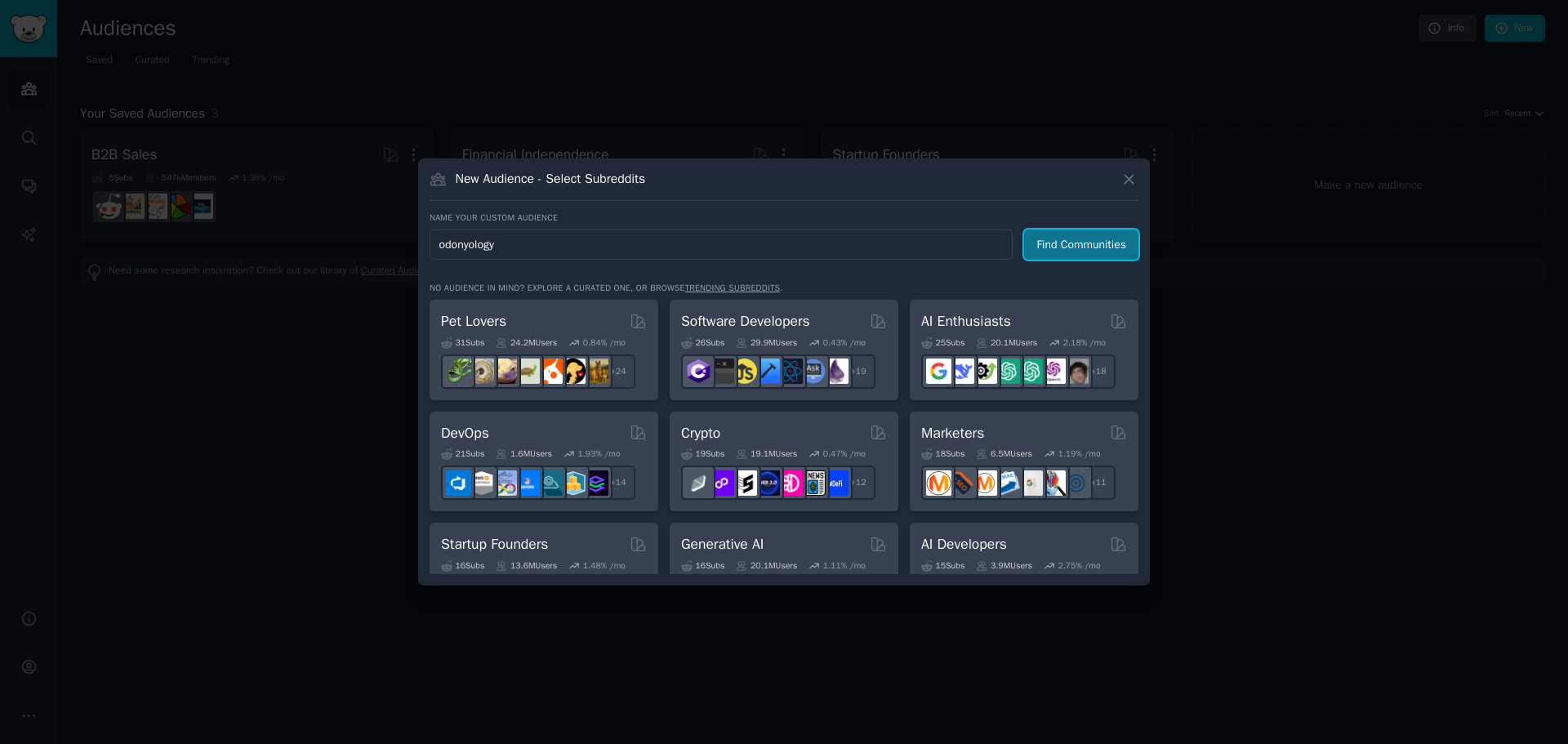 click on "Find Communities" at bounding box center (1081, 244) 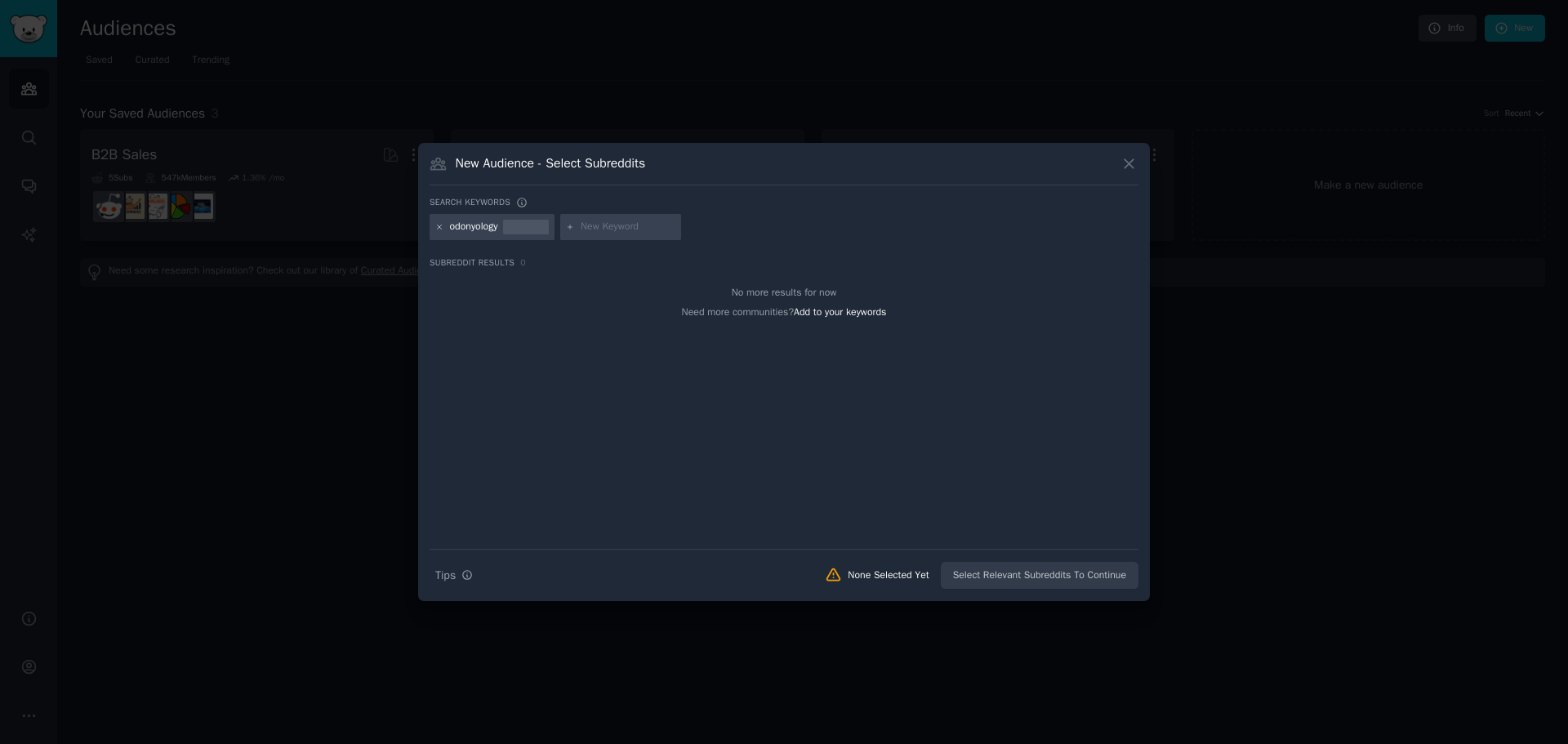 click 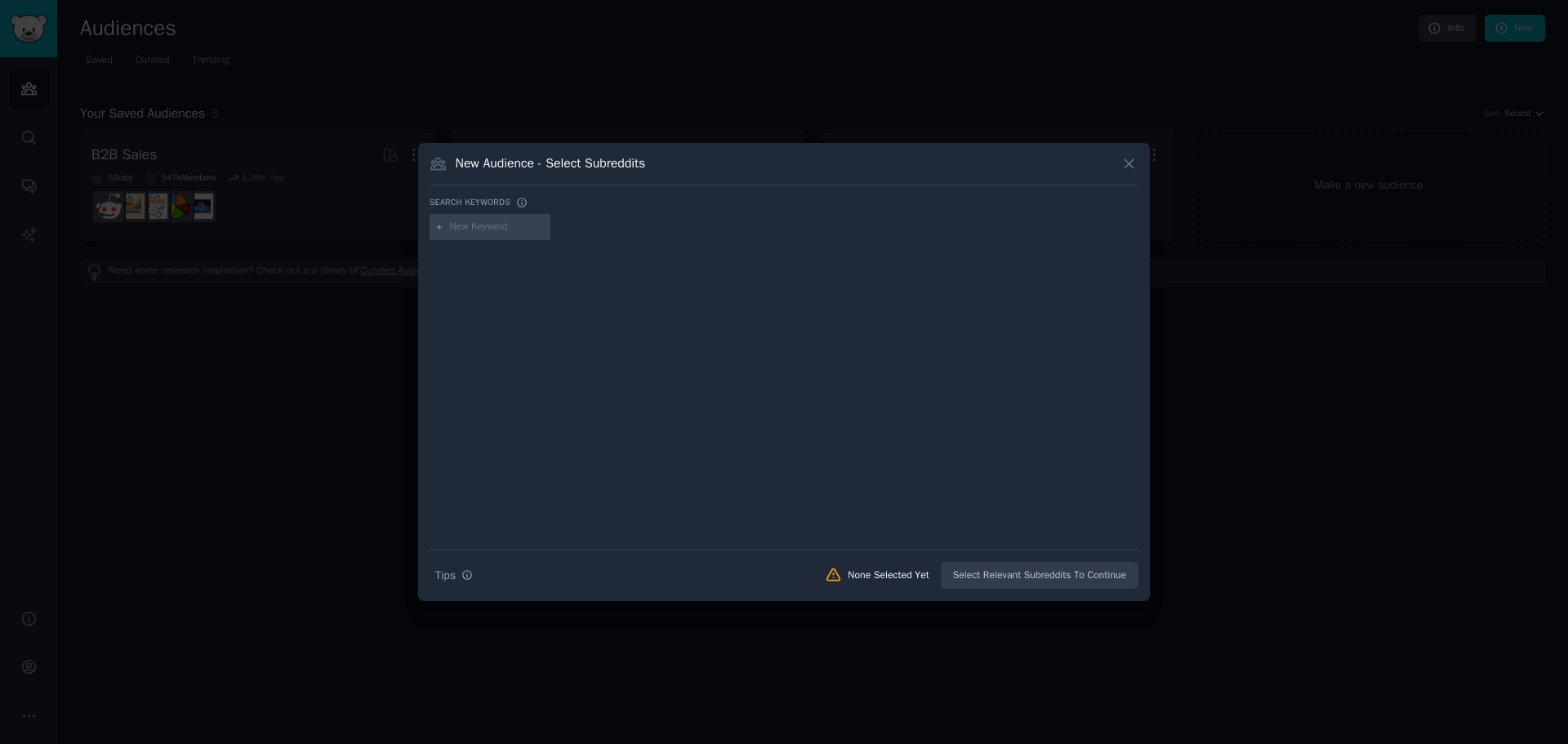 click at bounding box center [497, 227] 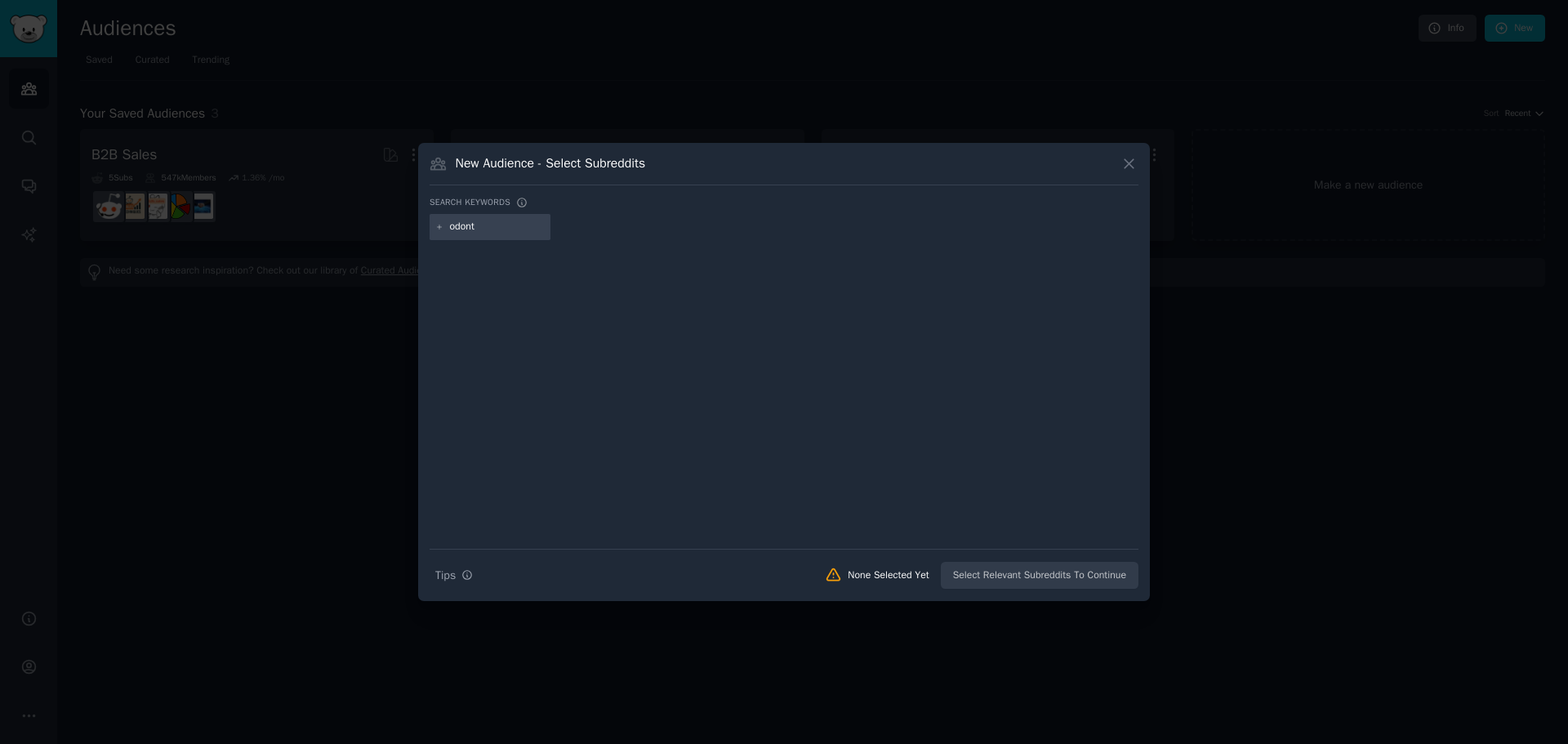 type on "odonto" 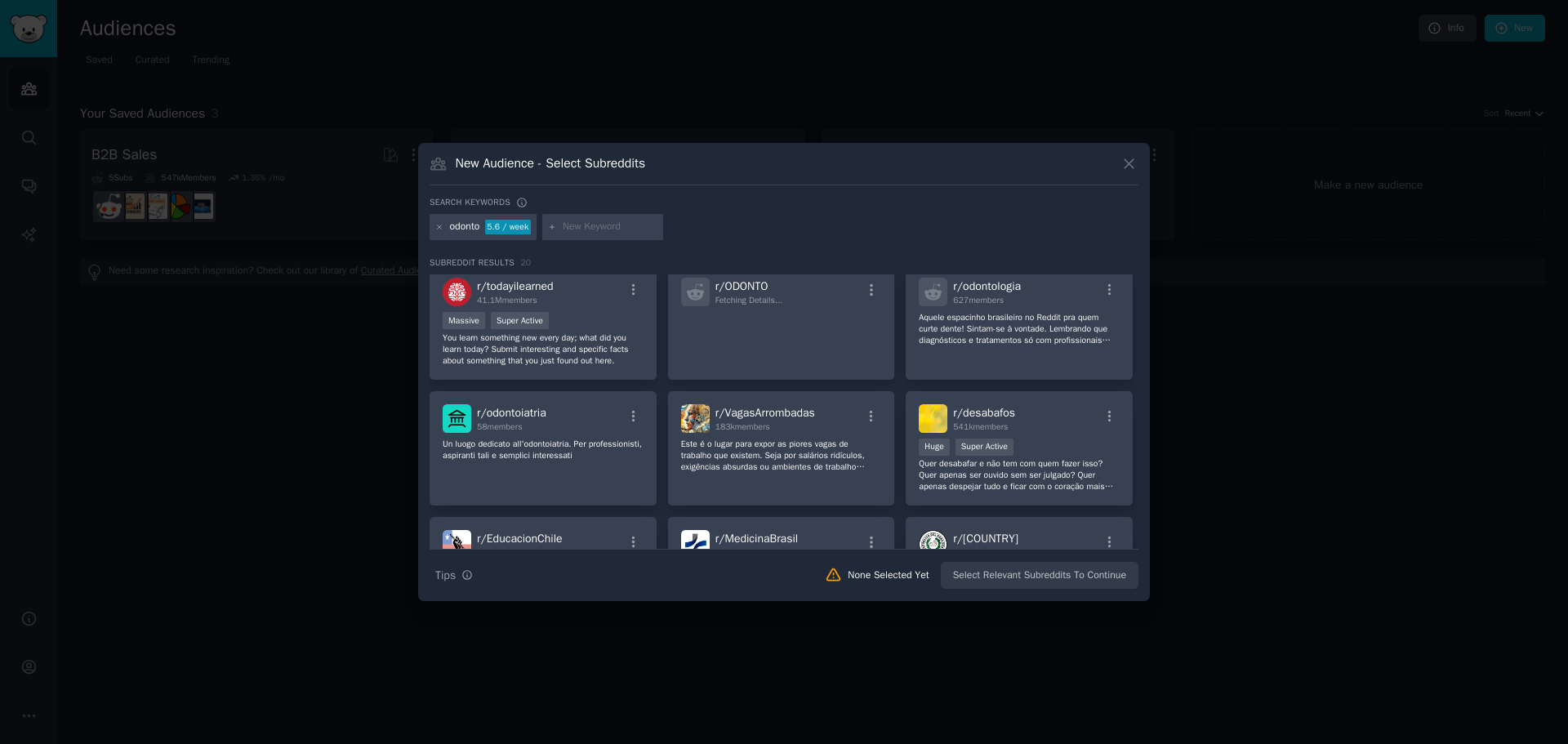 scroll, scrollTop: 163, scrollLeft: 0, axis: vertical 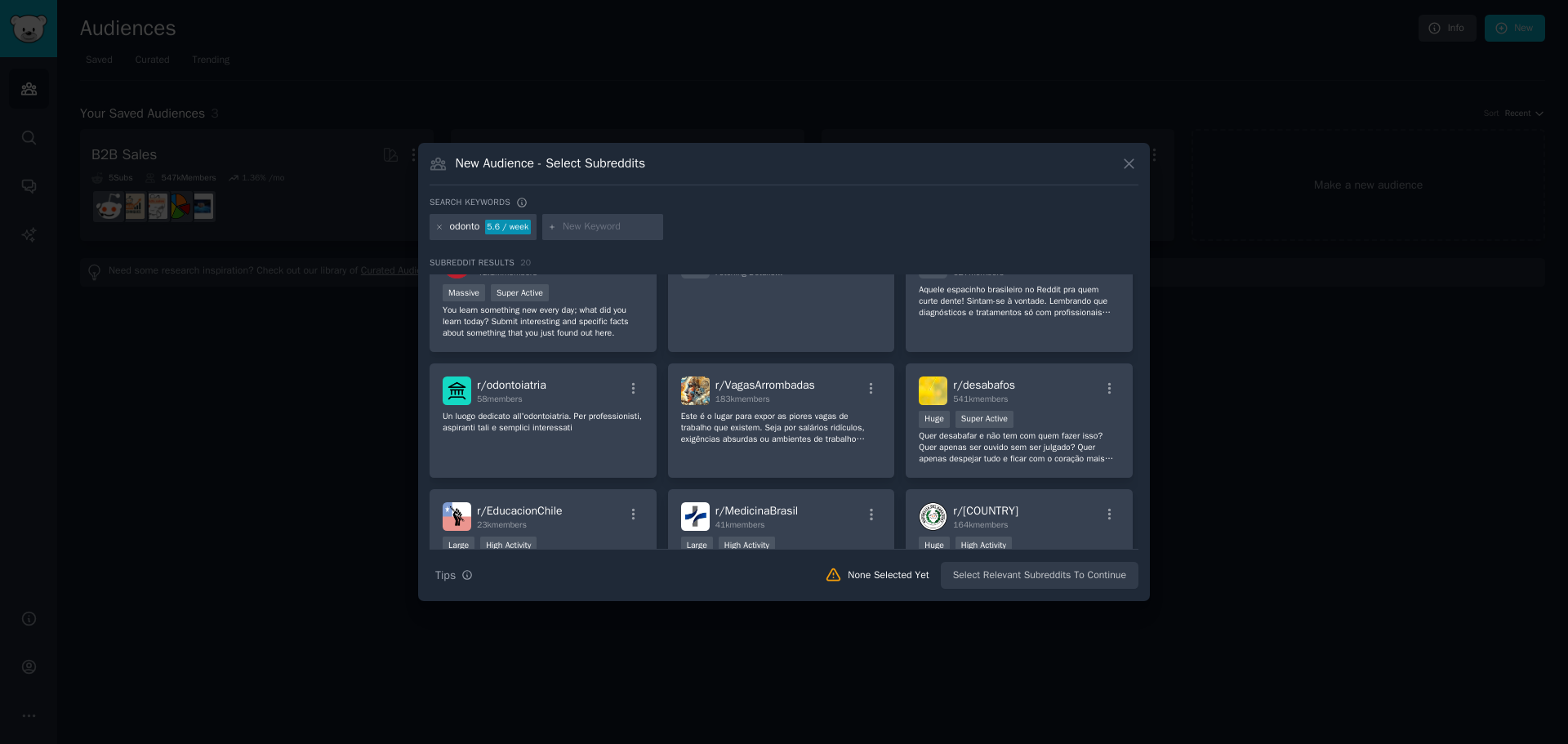 click at bounding box center [610, 227] 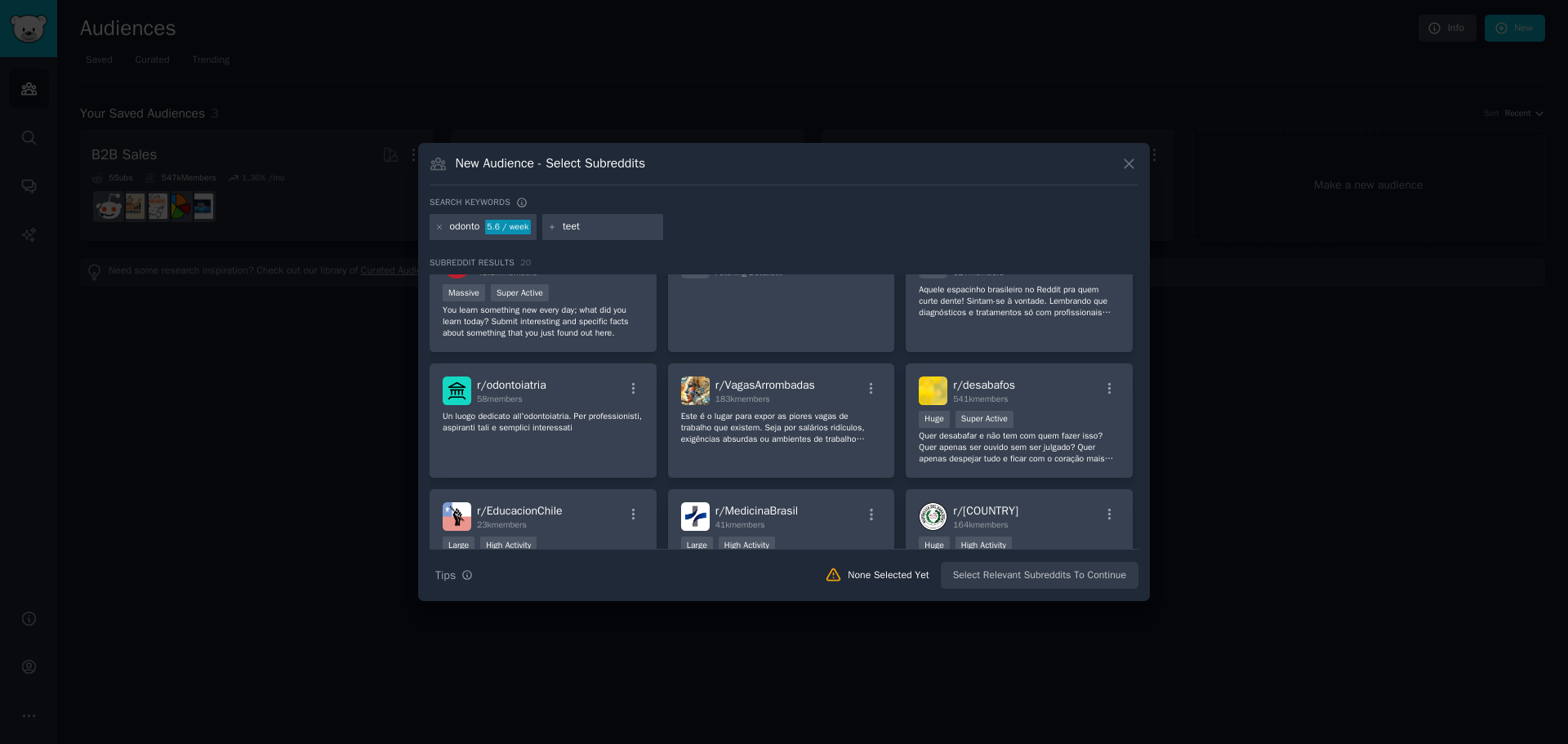 type on "teeth" 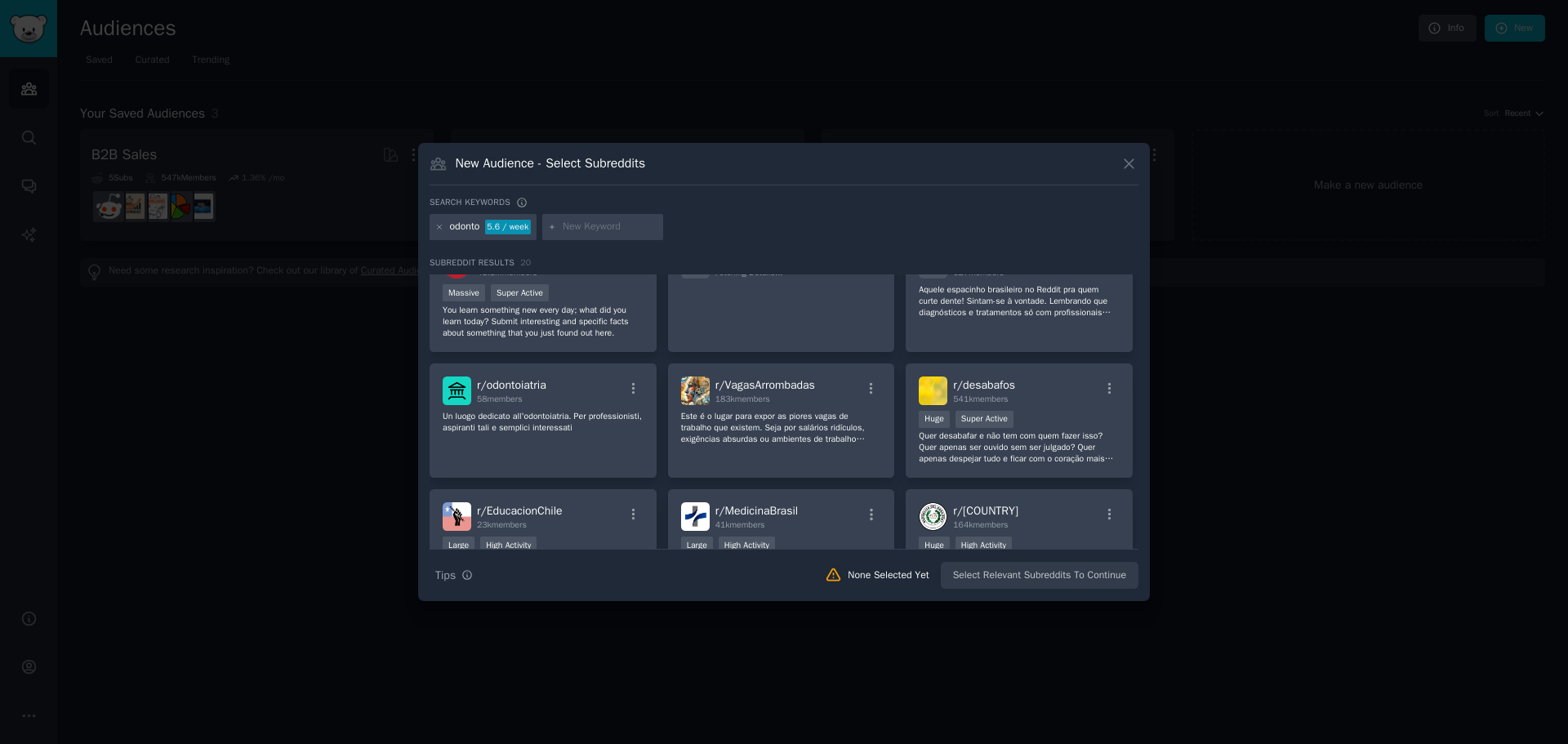 scroll, scrollTop: 0, scrollLeft: 0, axis: both 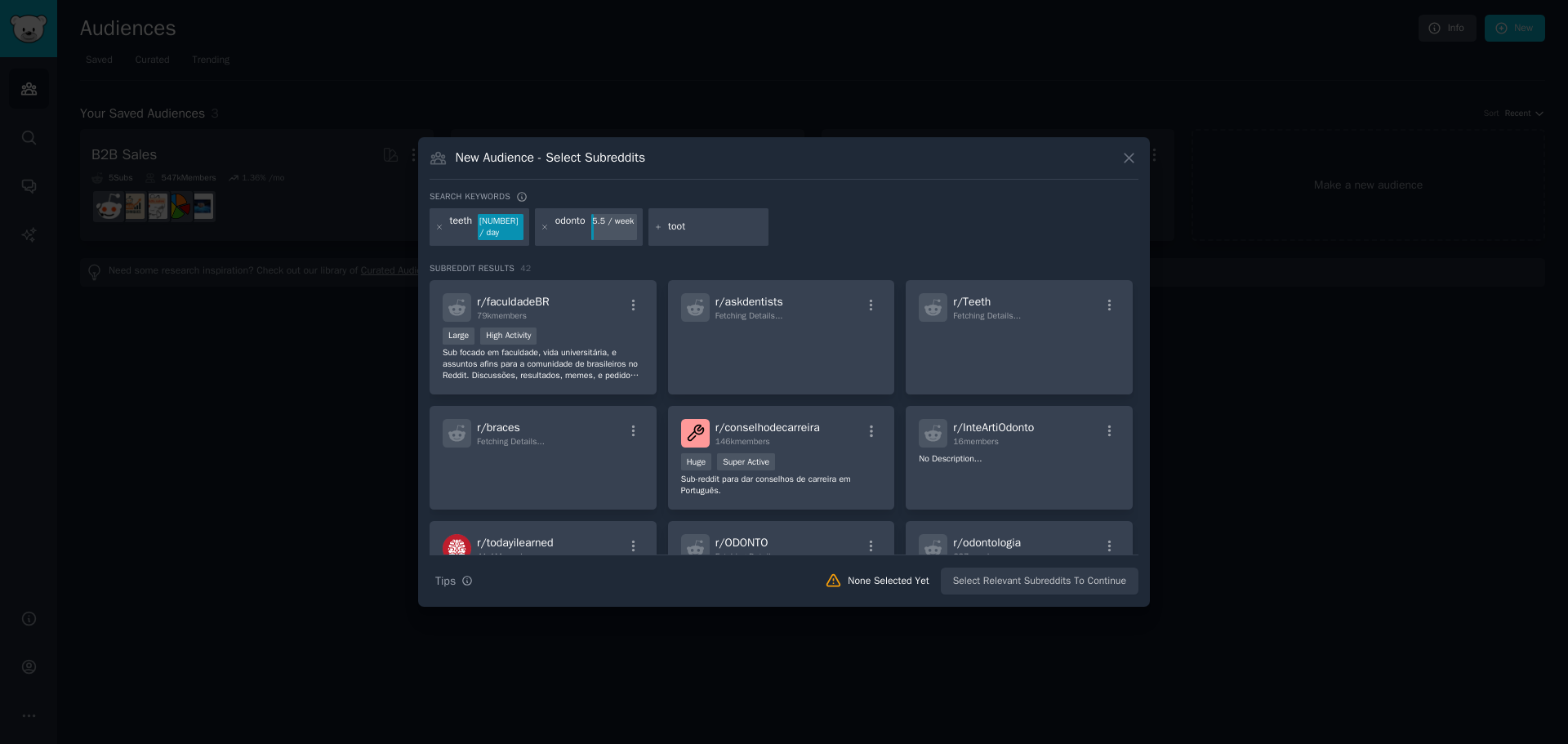 type on "tooth" 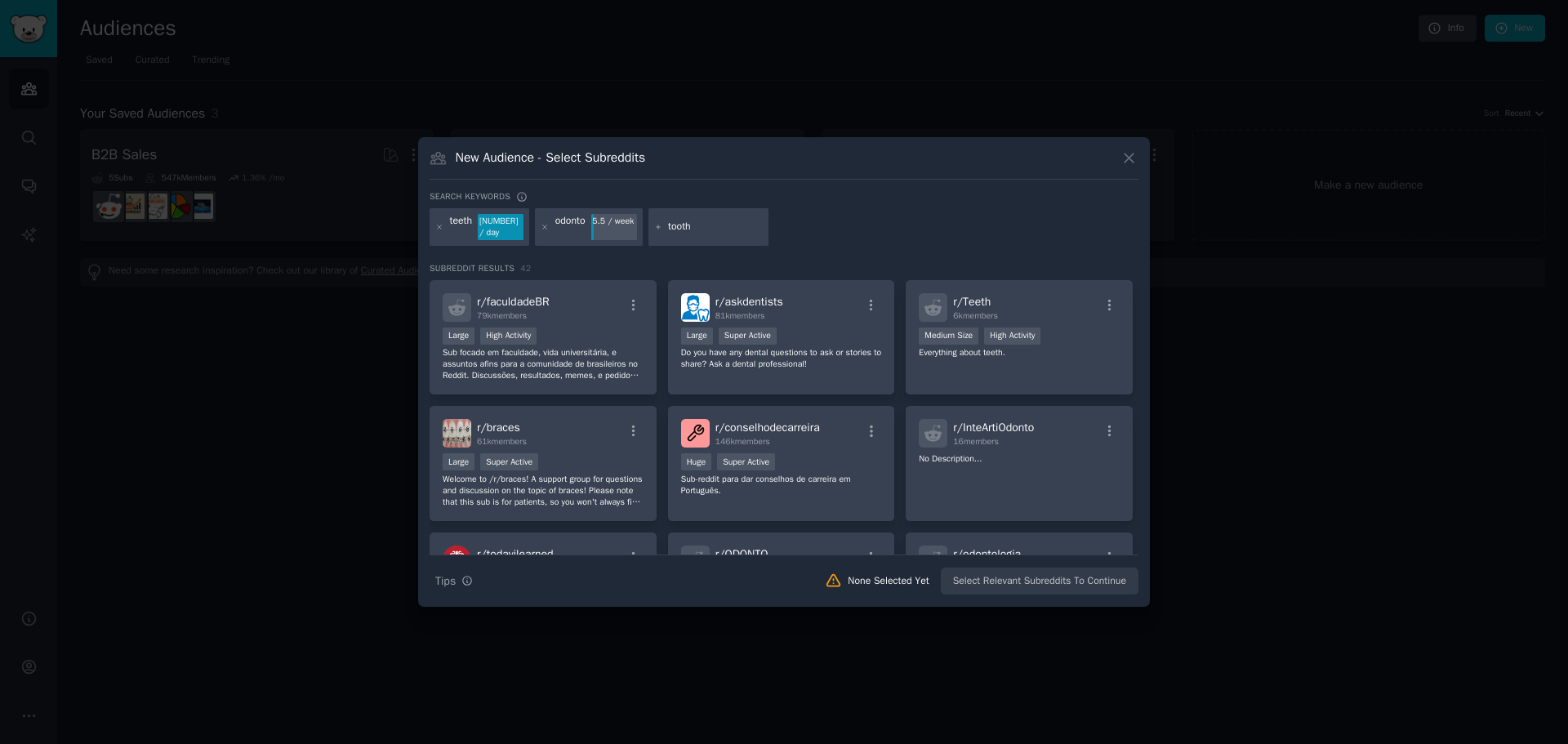 type 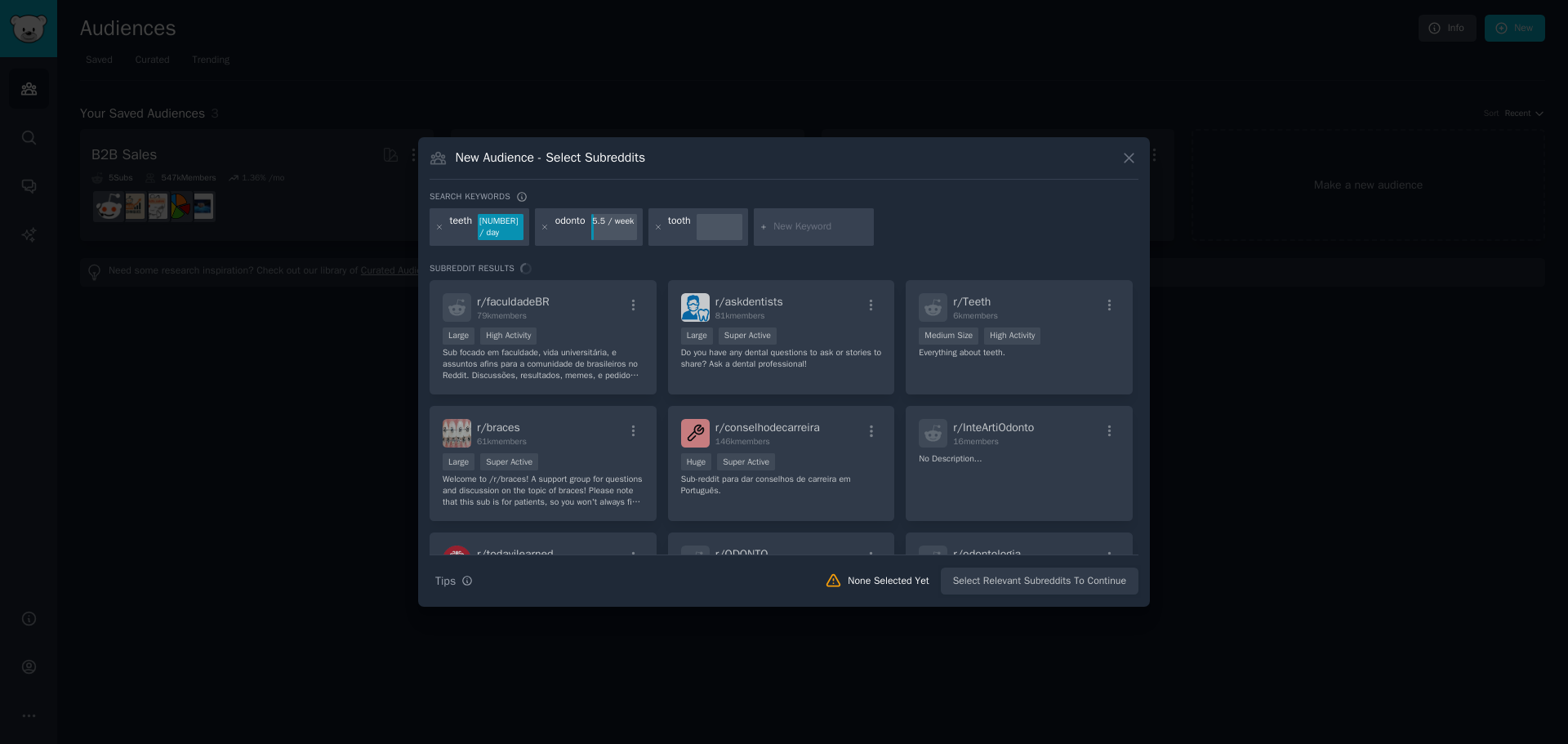 click on "r/ faculdadeBR 79k  members Large High Activity Sub focado em faculdade, vida universitária, e assuntos afins para a comunidade de brasileiros no Reddit. Discussões, resultados, memes, e pedidos de conselhos são bem-vindos. r/ askdentists 81k  members Large Super Active Do you have any dental questions to ask or stories to share? Ask a dental professional! r/ Teeth 6k  members Medium Size High Activity Everything about teeth. r/ braces 61k  members Large Super Active Welcome to /r/braces!  A support group for questions and discussion on the topic of braces! Please note that this sub is for patients, so you won't always find professional help here.
Please read the Rules before posting or commenting and check out the Braces Guide pinned at the top of the subreddit. Many questions can be answered through the Guide or search bar.
Thanks for visiting, and good luck on your orthodontic journey!
Our icon and banner was curated by the mod team! r/ conselhodecarreira 146k  members Huge Super Active r/ 16 r/ r/" at bounding box center (784, 417) 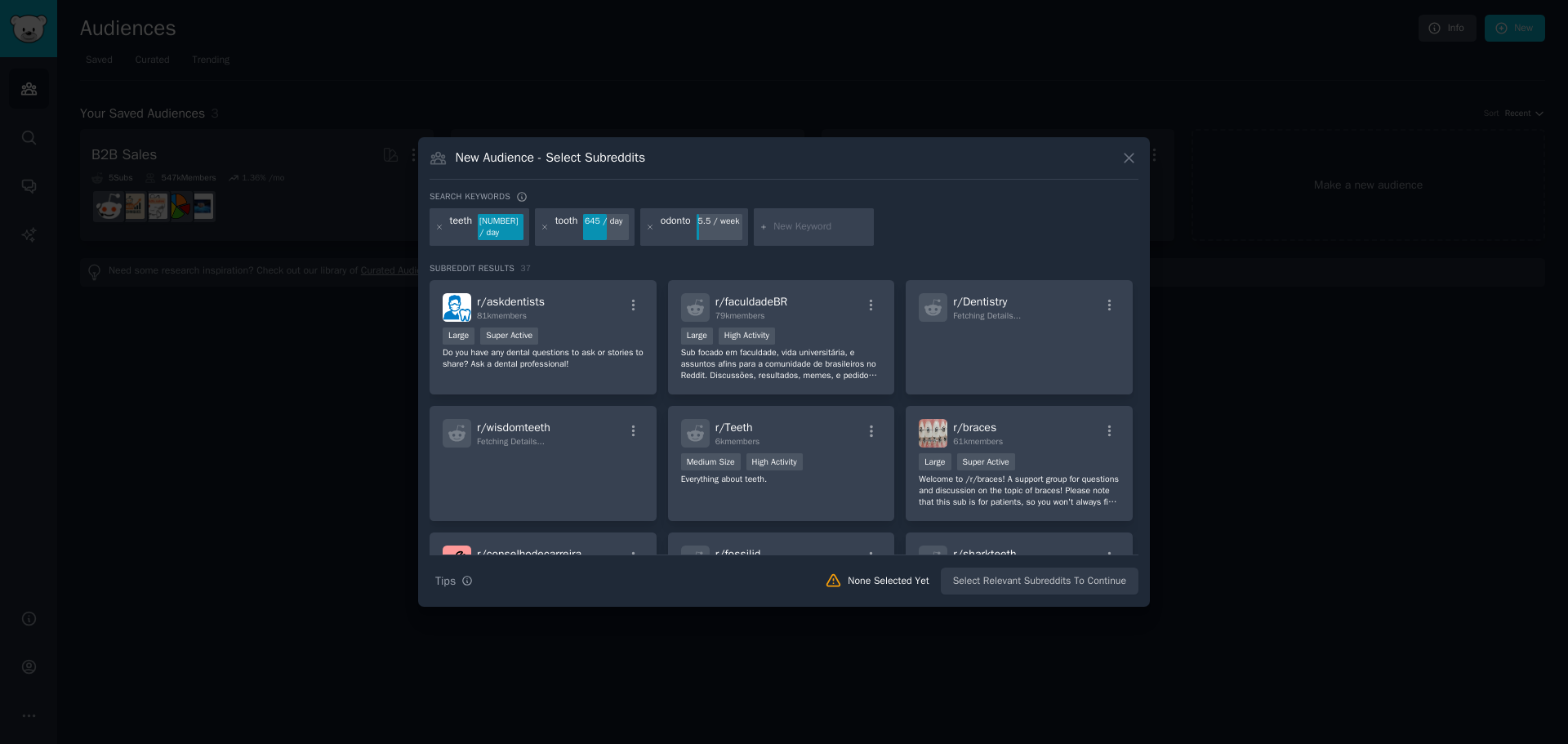 click on "r/ askdentists 81k  members Large Super Active Do you have any dental questions to ask or stories to share? Ask a dental professional! r/ faculdadeBR 79k  members Large High Activity Sub focado em faculdade, vida universitária, e assuntos afins para a comunidade de brasileiros no Reddit. Discussões, resultados, memes, e pedidos de conselhos são bem-vindos. r/ Dentistry Fetching Details... r/ wisdomteeth Fetching Details... r/ Teeth 6k  members Medium Size High Activity Everything about teeth. r/ braces 61k  members Large Super Active r/ conselhodecarreira 146k  members Huge Super Active Sub-reddit para dar conselhos de carreira em Português. r/ fossilid Fetching Details... r/ sharkteeth Fetching Details... r/ InteArtiOdonto 16  members No Description... r/ todayilearned 41.1M  members Massive Super Active You learn something new every day; what did you learn today?
Submit interesting and specific facts about something that you just found out here. r/ ODONTO Fetching Details..." at bounding box center [784, 417] 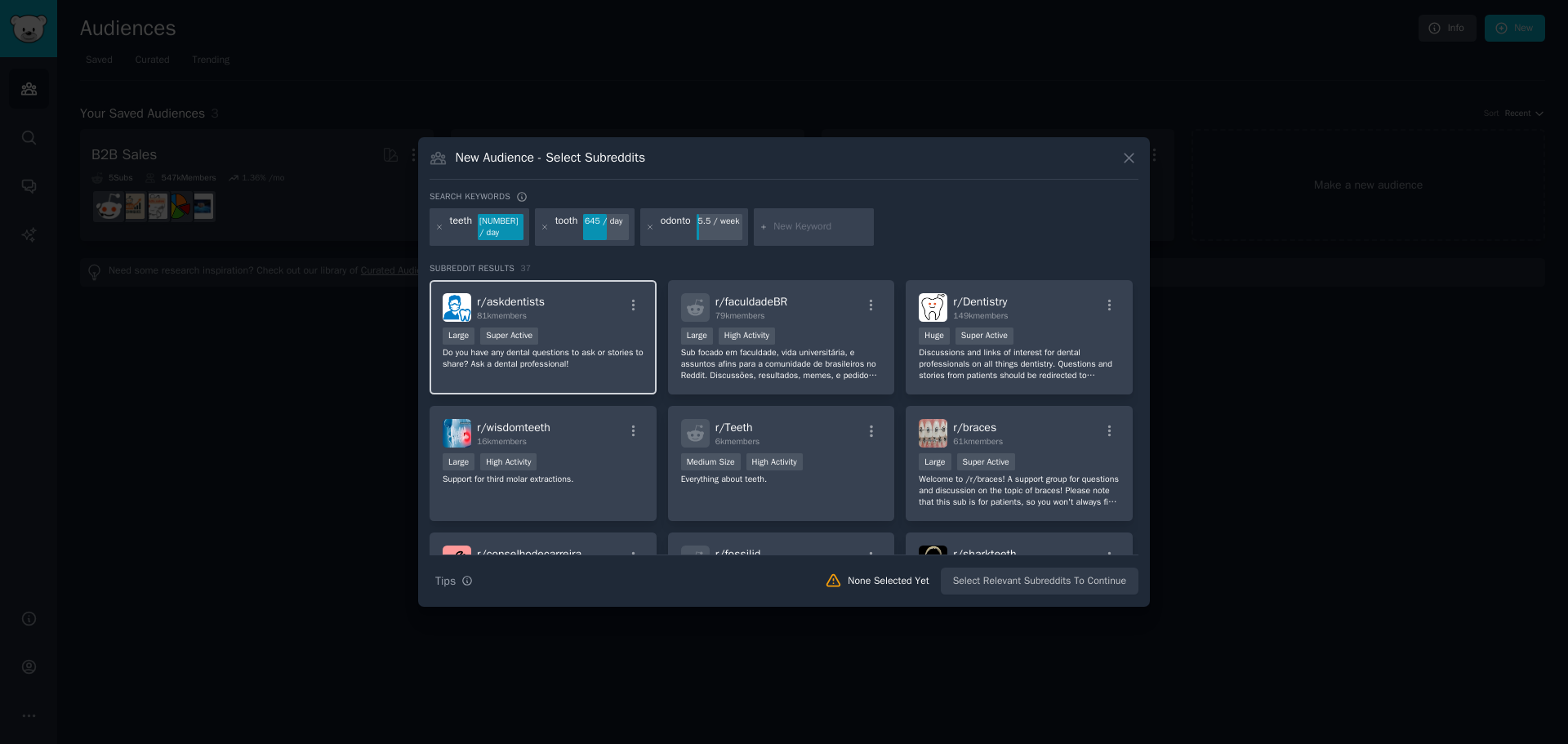click on "Do you have any dental questions to ask or stories to share? Ask a dental professional!" at bounding box center (543, 359) 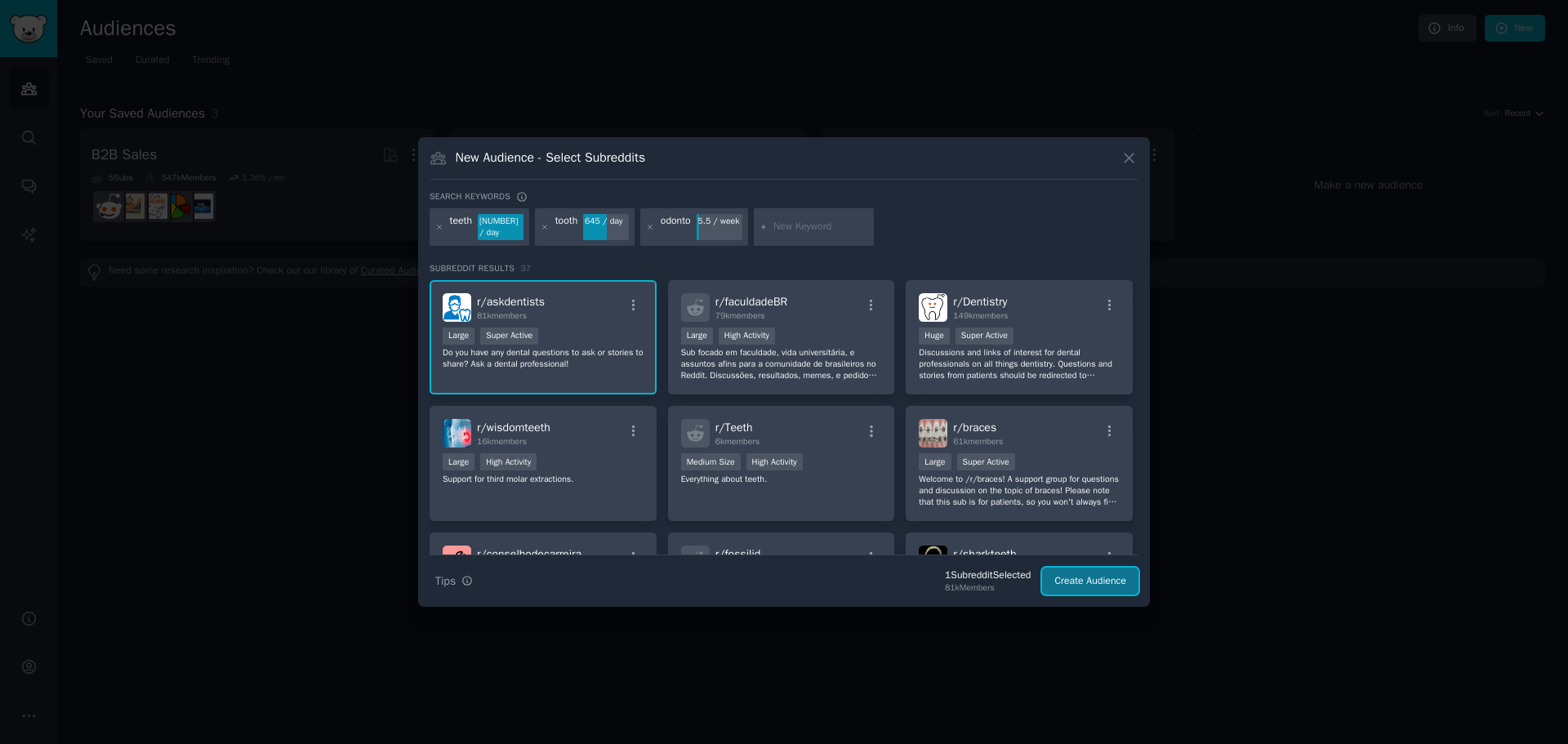 click on "Create Audience" at bounding box center [1090, 581] 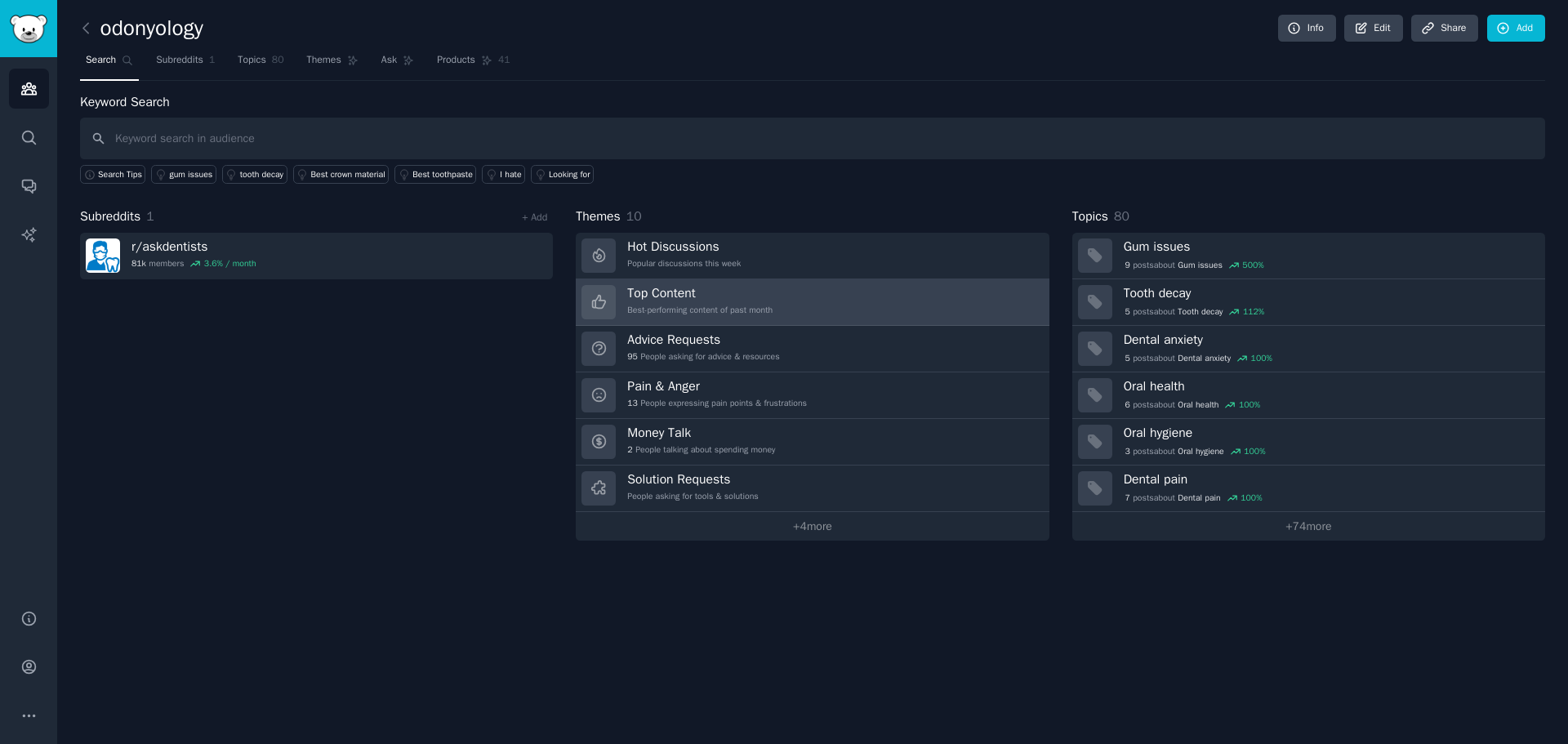 click on "Top Content Best-performing content of past month" at bounding box center (812, 302) 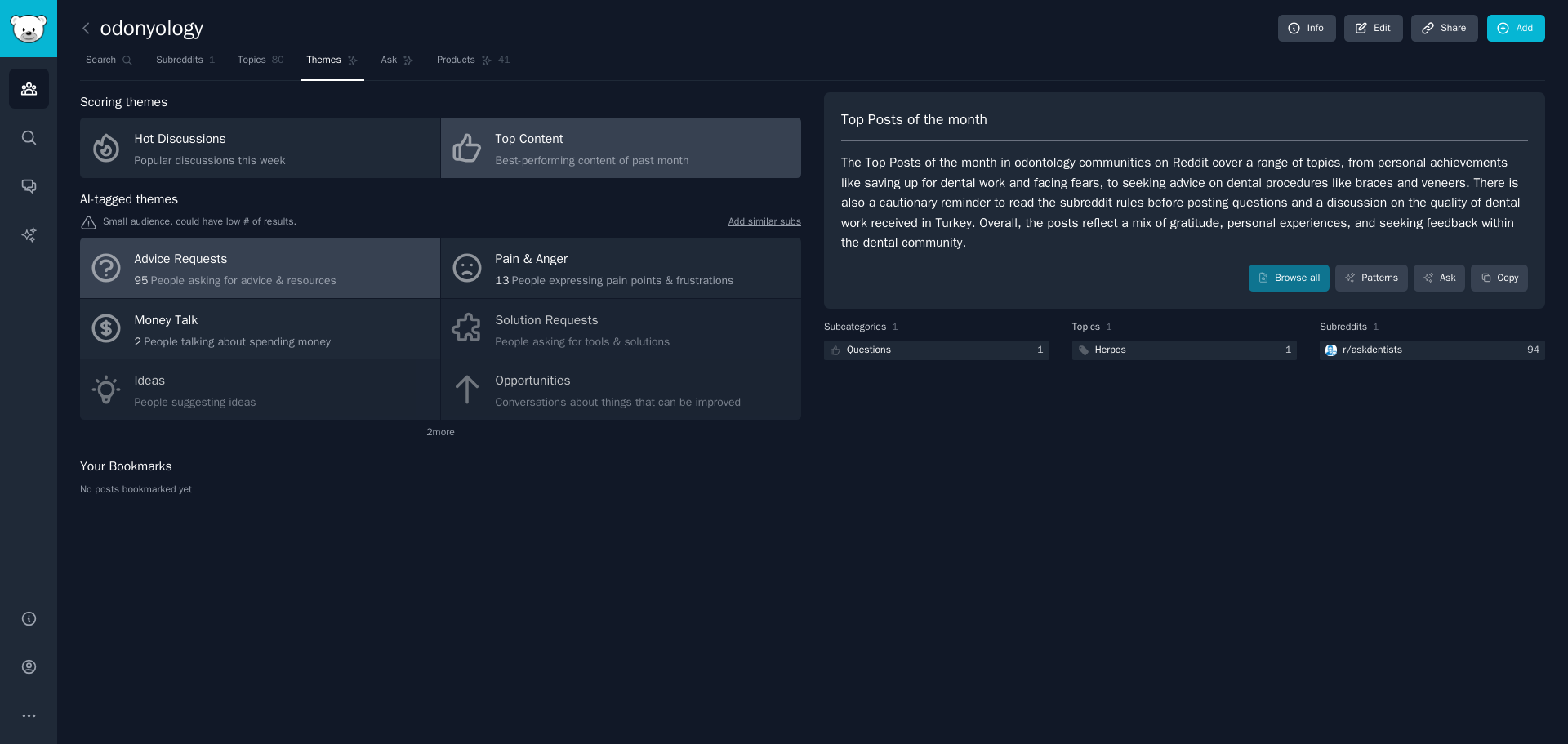 click on "People asking for advice & resources" at bounding box center (243, 280) 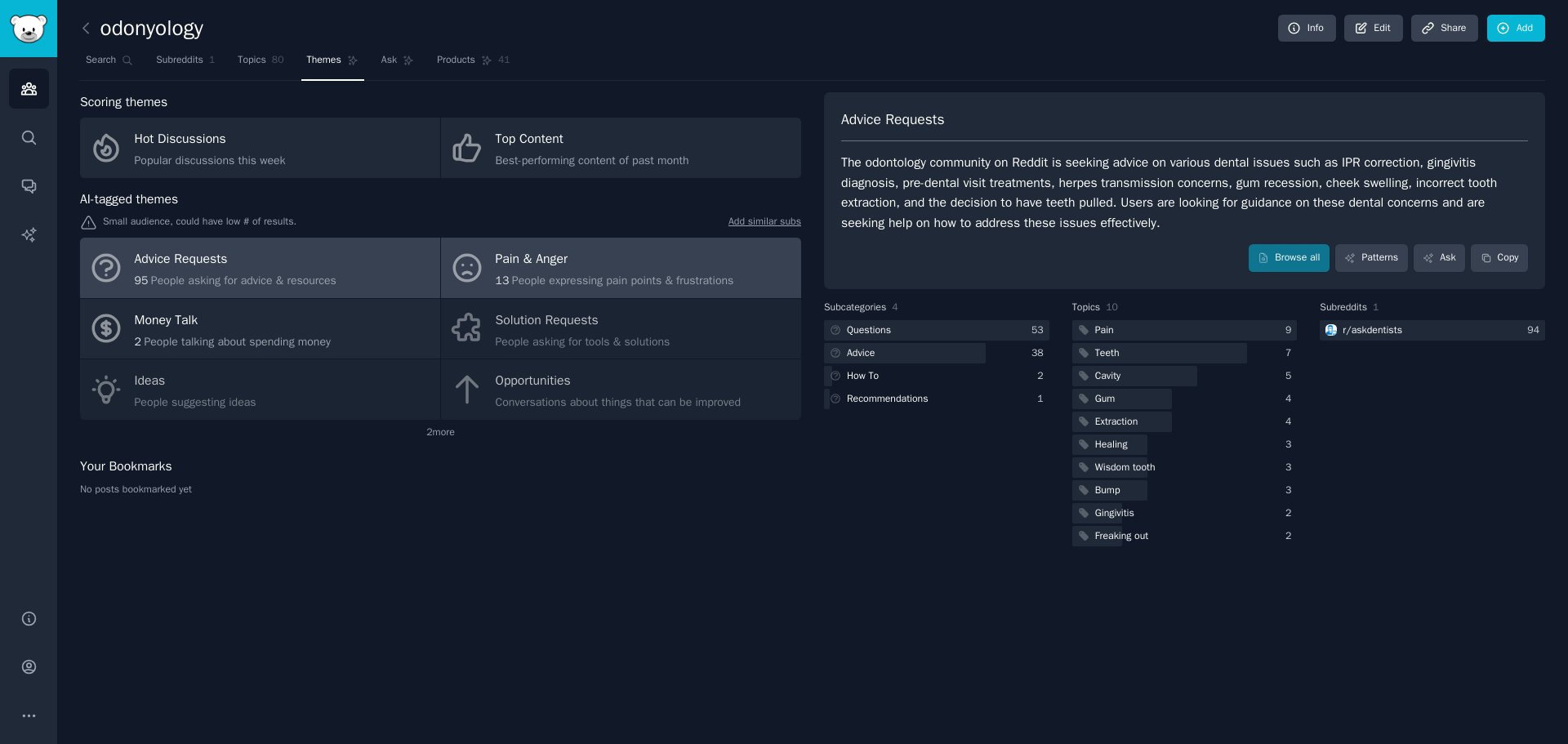 click on "Pain & Anger" at bounding box center [615, 260] 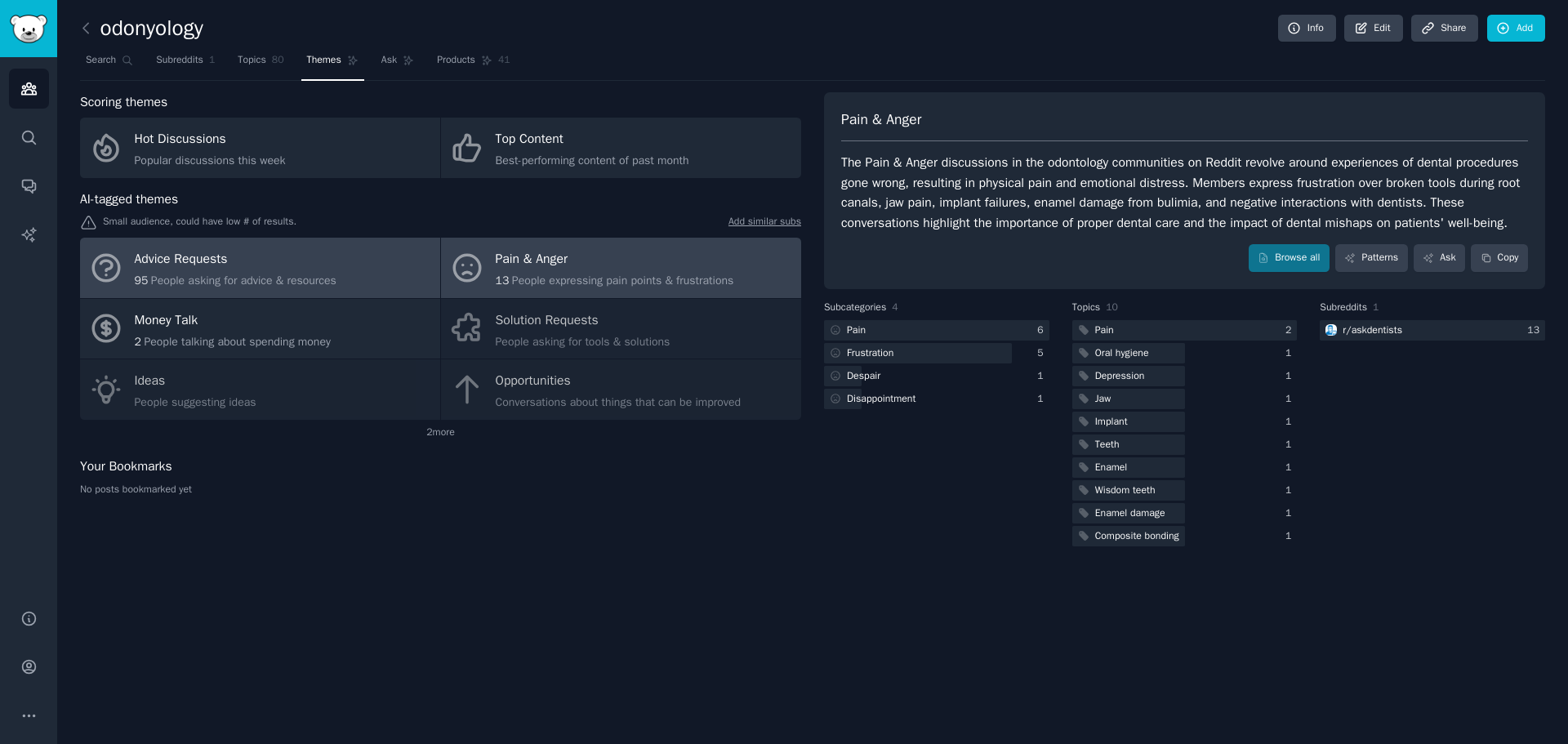 click on "Advice Requests" at bounding box center (235, 260) 